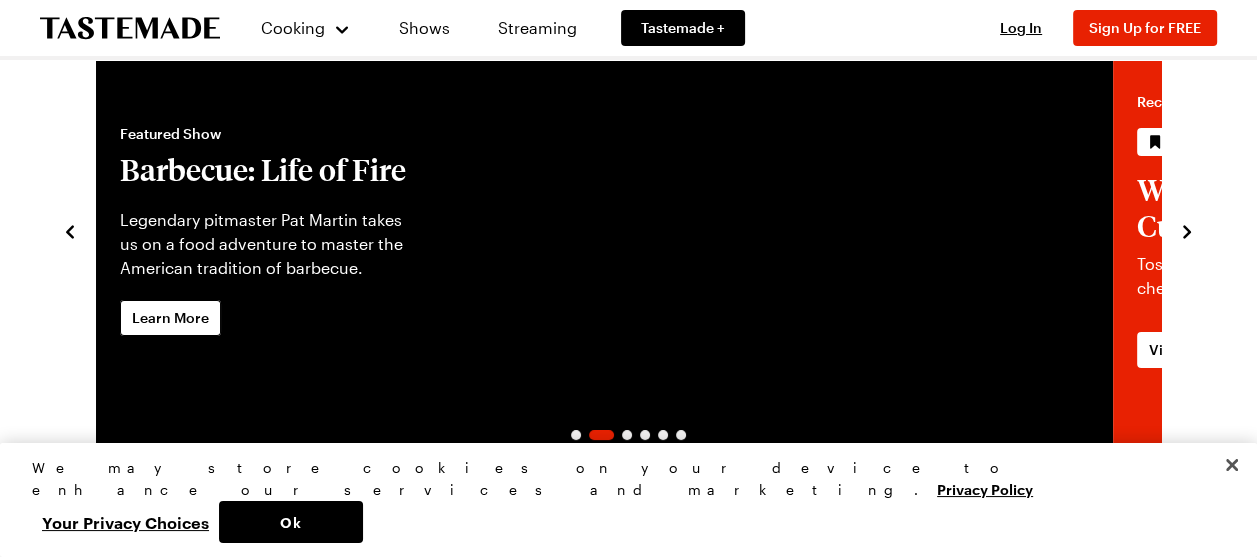 scroll, scrollTop: 0, scrollLeft: 0, axis: both 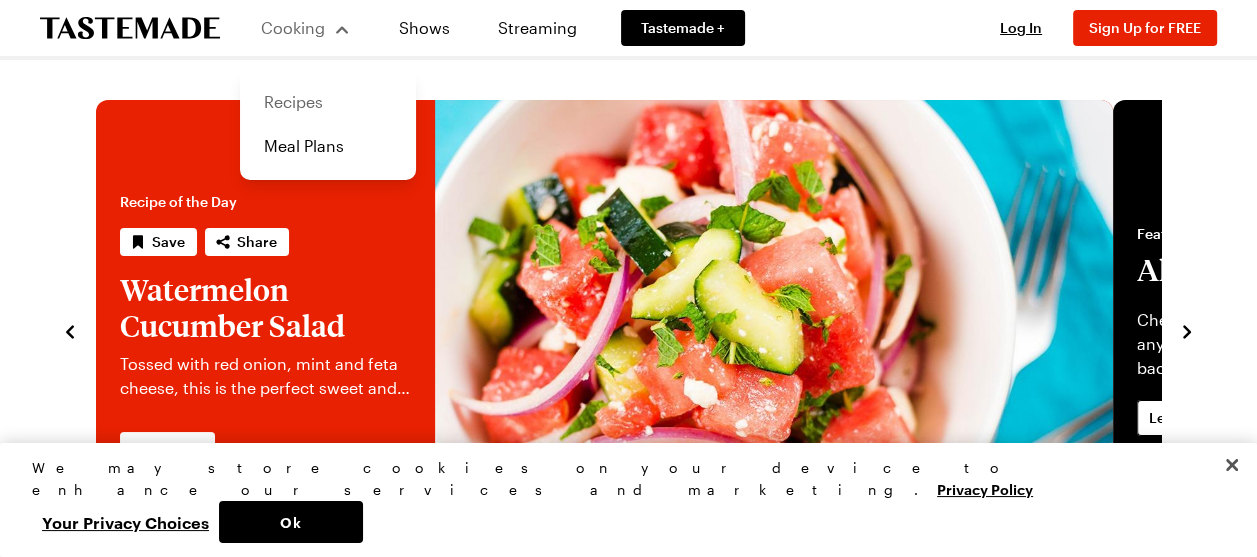 click on "Recipes" at bounding box center [328, 102] 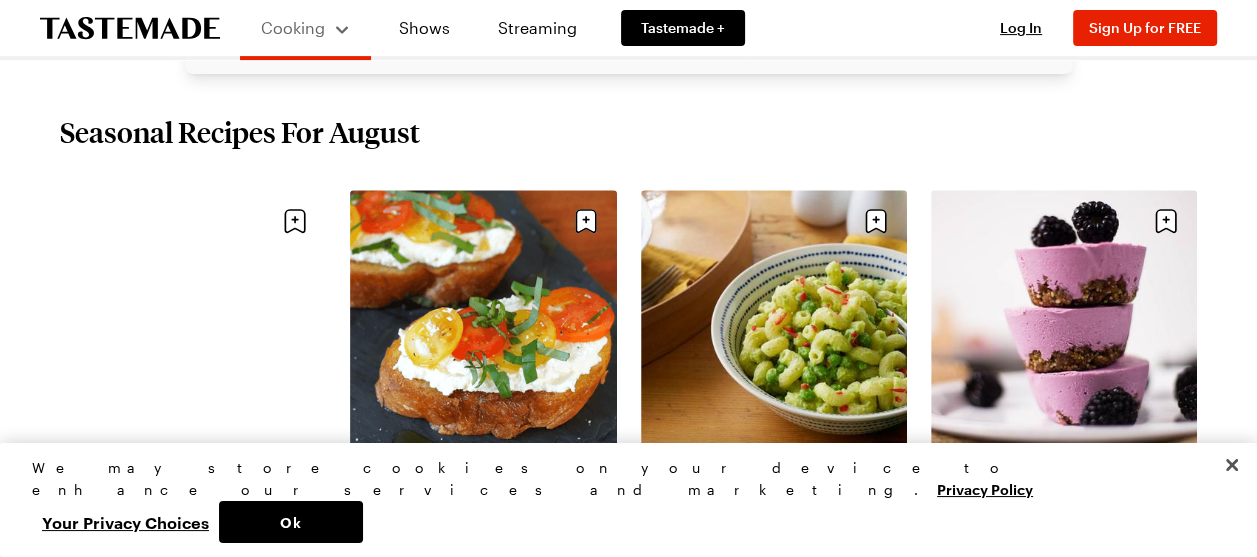 scroll, scrollTop: 500, scrollLeft: 0, axis: vertical 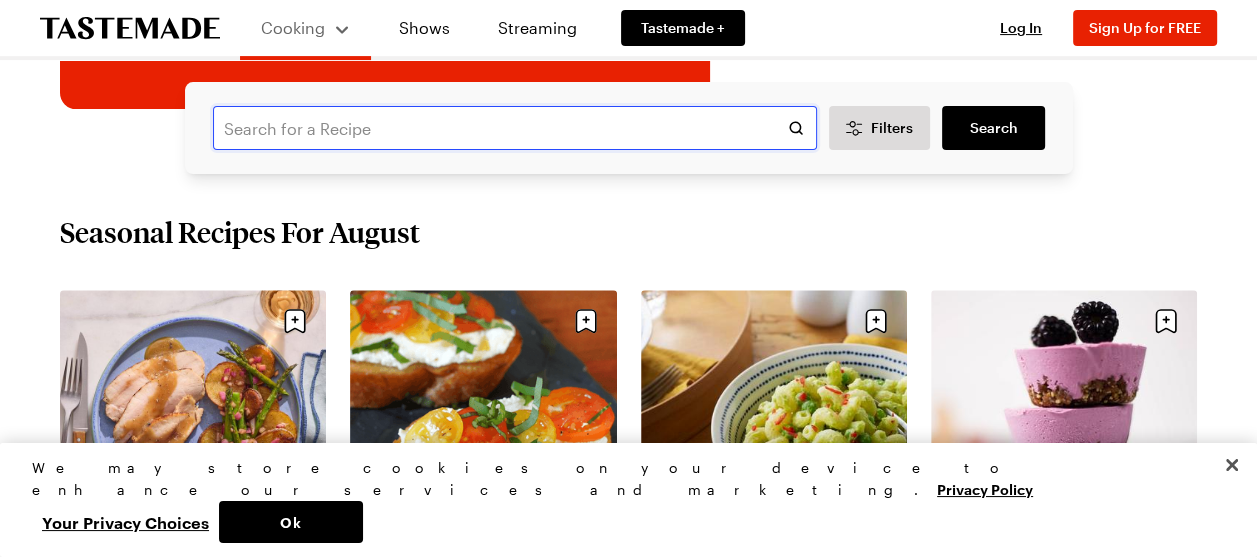 click at bounding box center (515, 128) 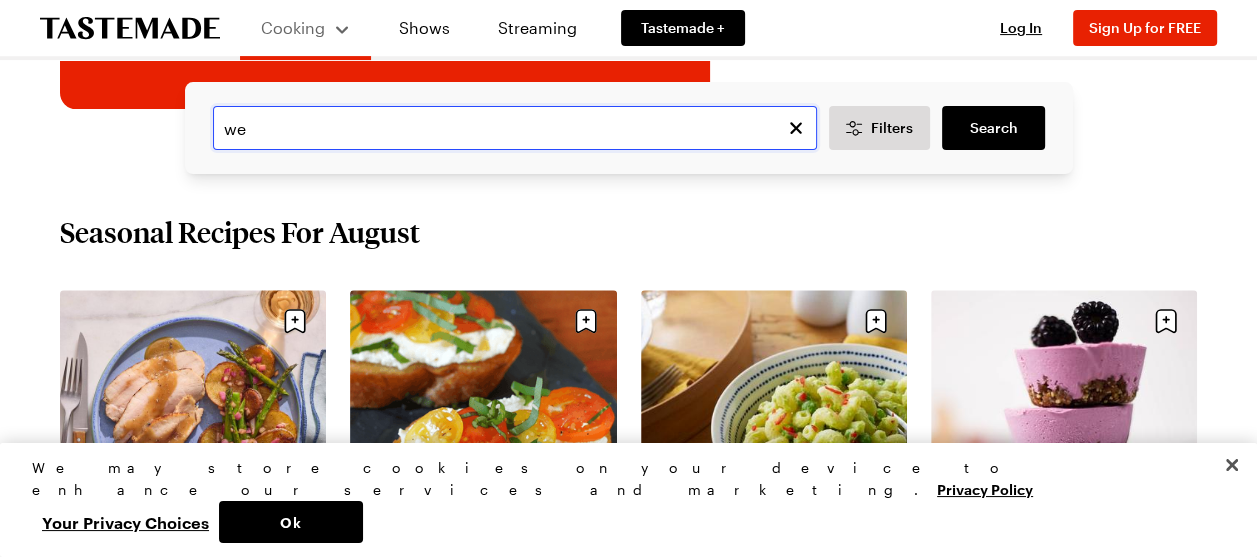type on "w" 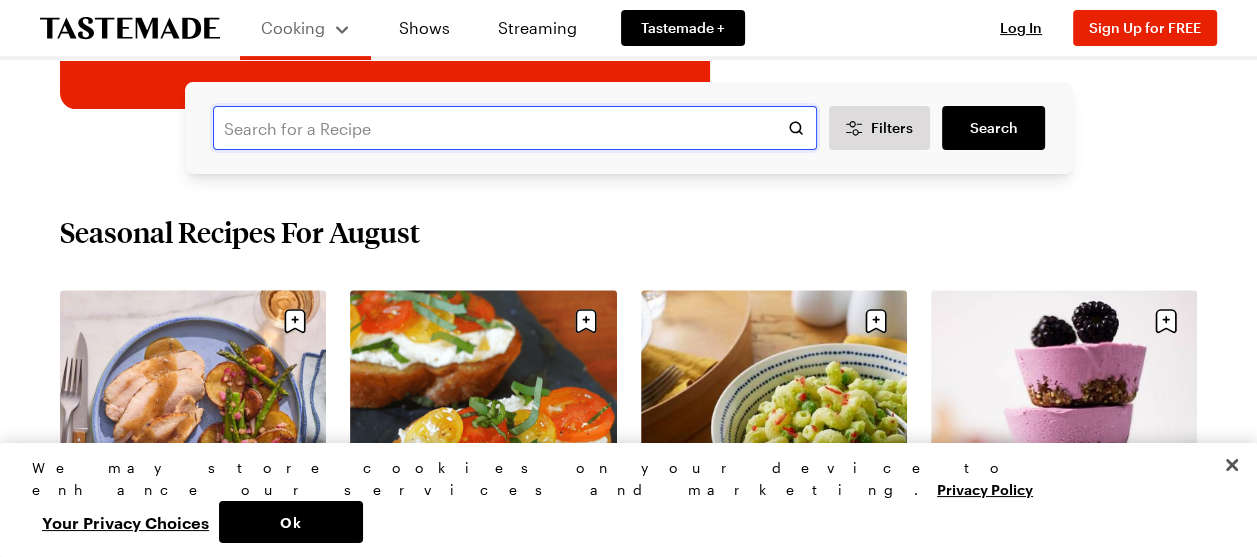 paste on "Blueberry Muffin Cheesecake" 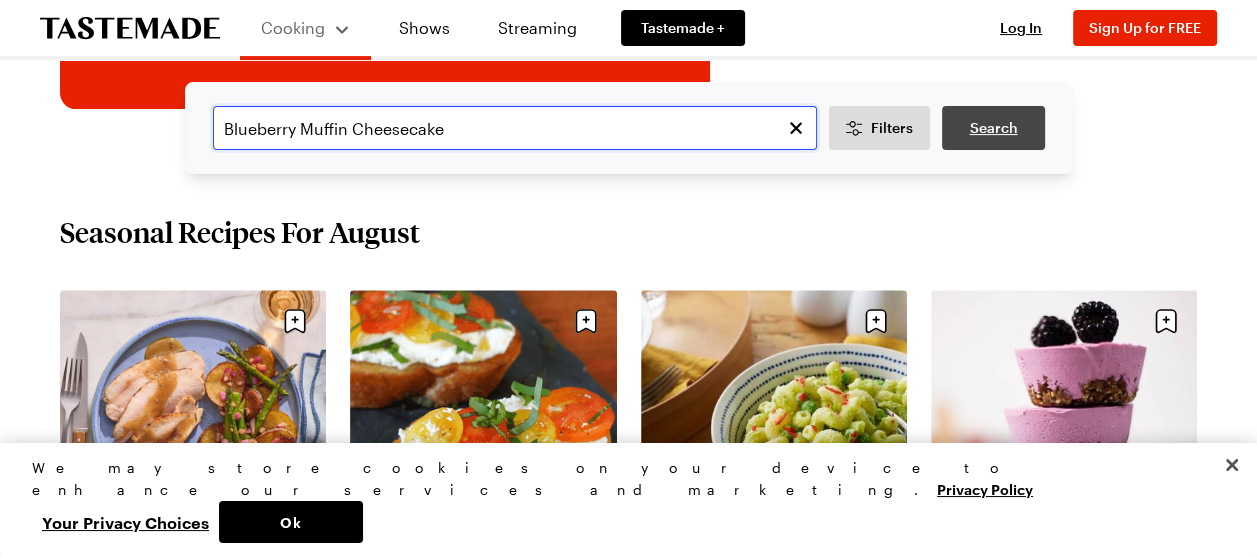 type on "Blueberry Muffin Cheesecake" 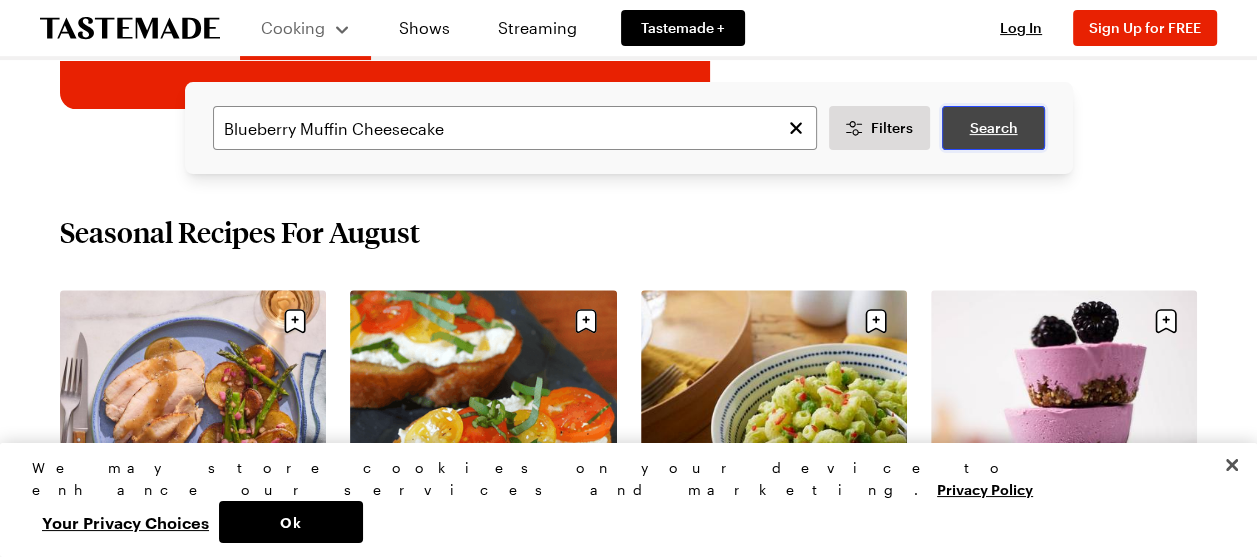 click on "Search" at bounding box center (993, 128) 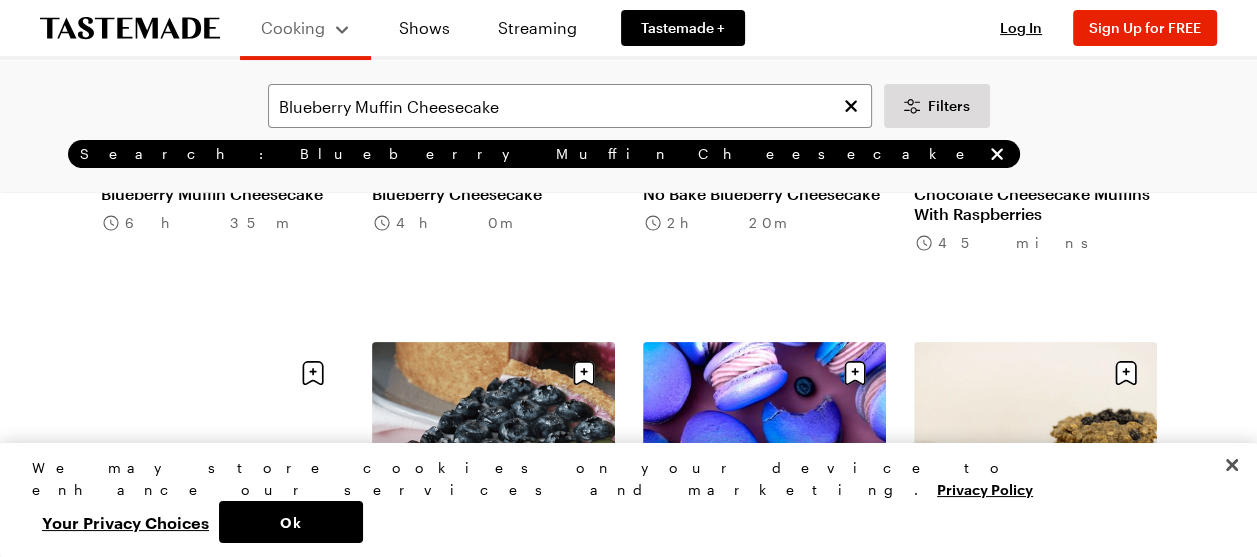 scroll, scrollTop: 300, scrollLeft: 0, axis: vertical 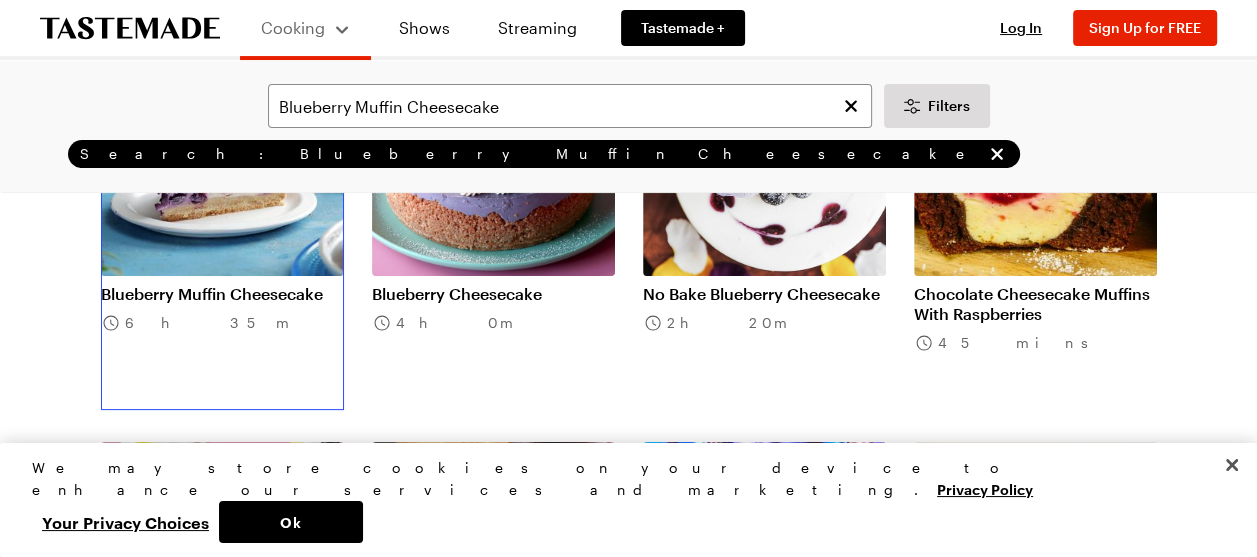 click on "Blueberry Muffin Cheesecake" at bounding box center (222, 294) 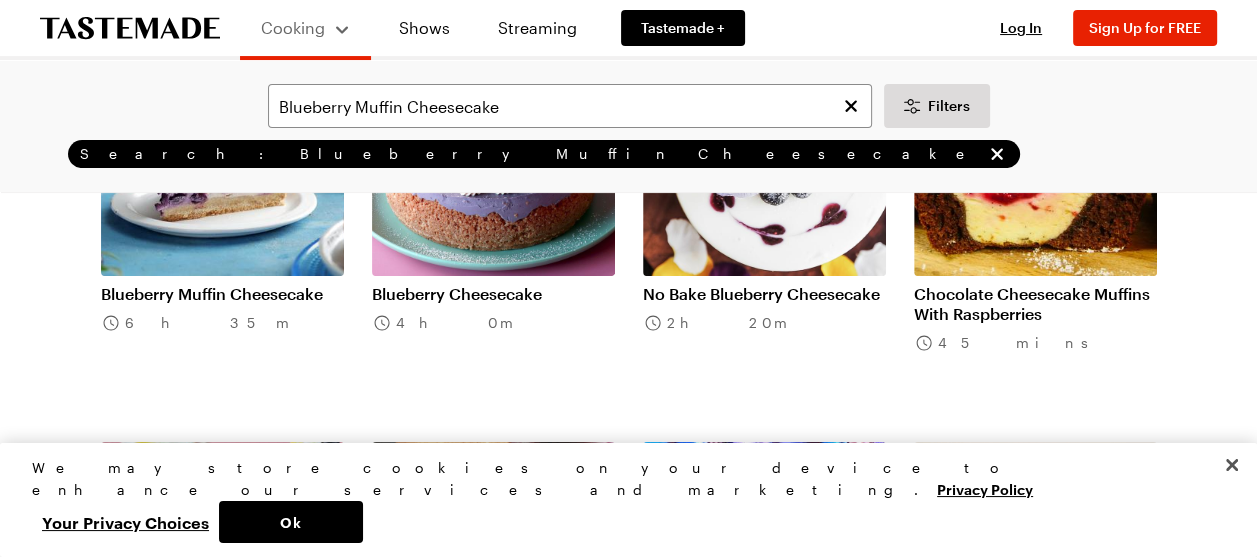 scroll, scrollTop: 0, scrollLeft: 0, axis: both 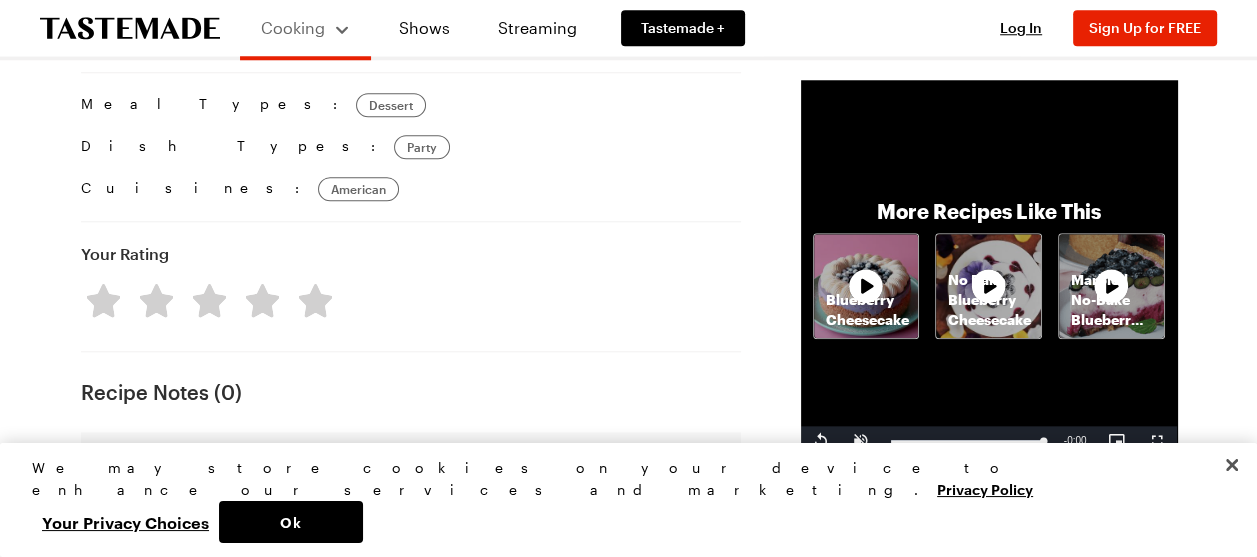 click on "Sign Up for Free" at bounding box center [410, -34] 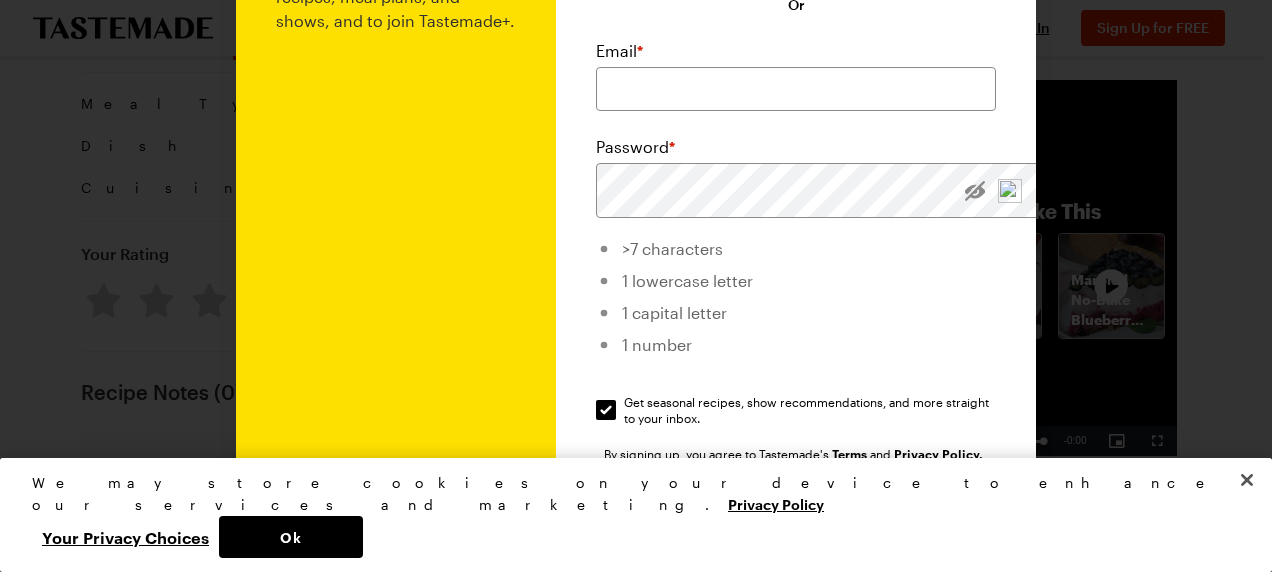 scroll, scrollTop: 0, scrollLeft: 0, axis: both 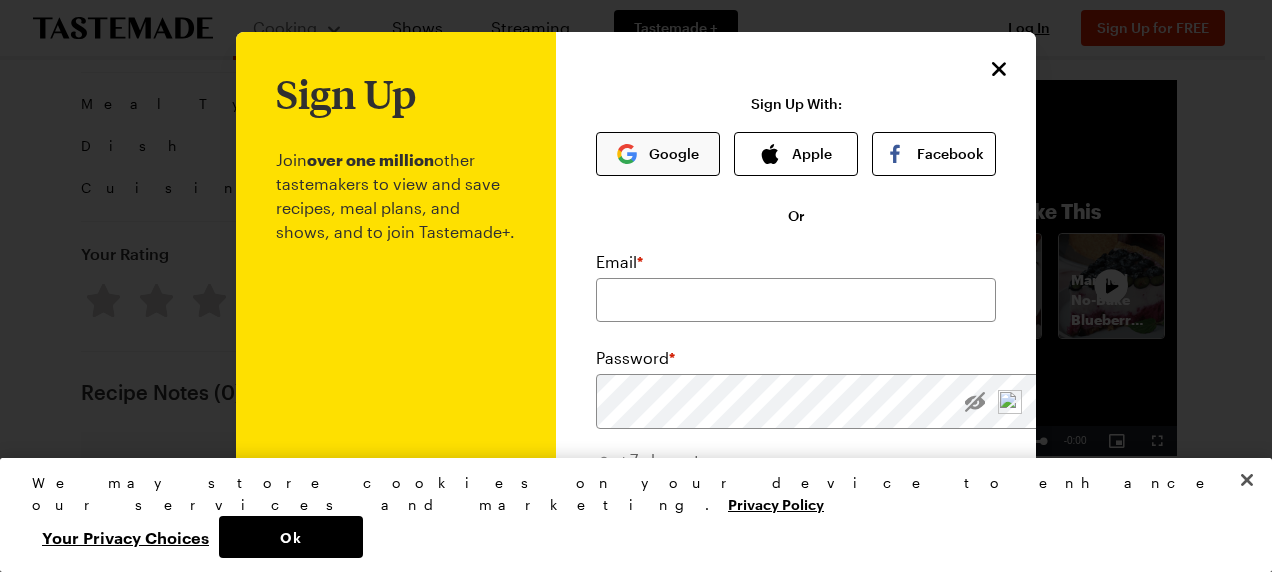 click on "Google" at bounding box center (658, 154) 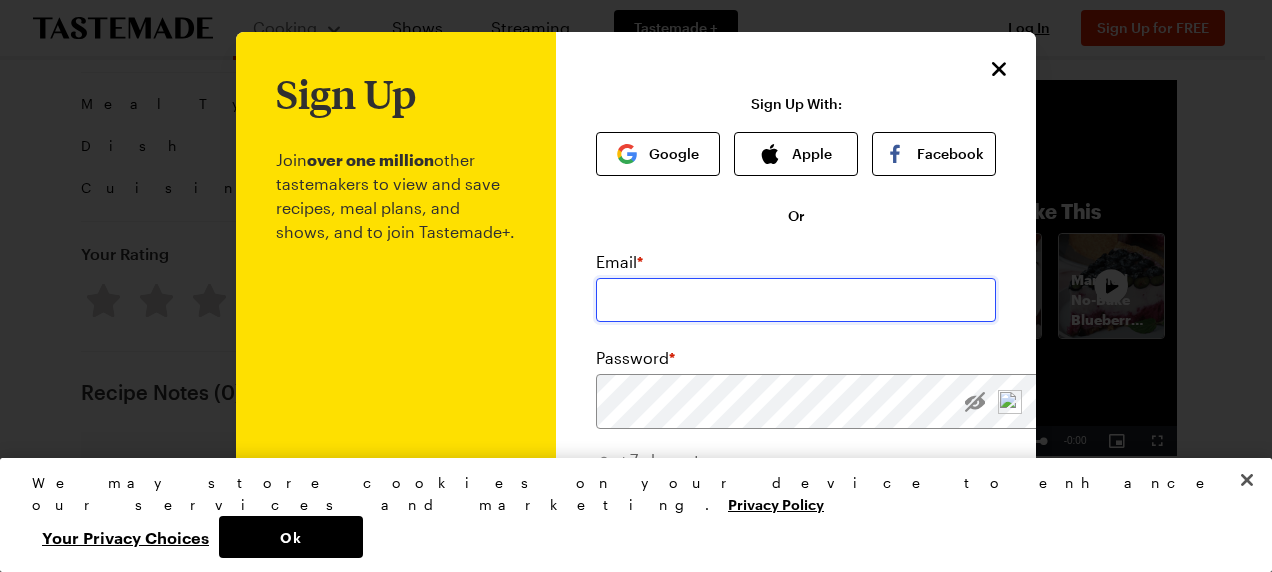 click at bounding box center [796, 300] 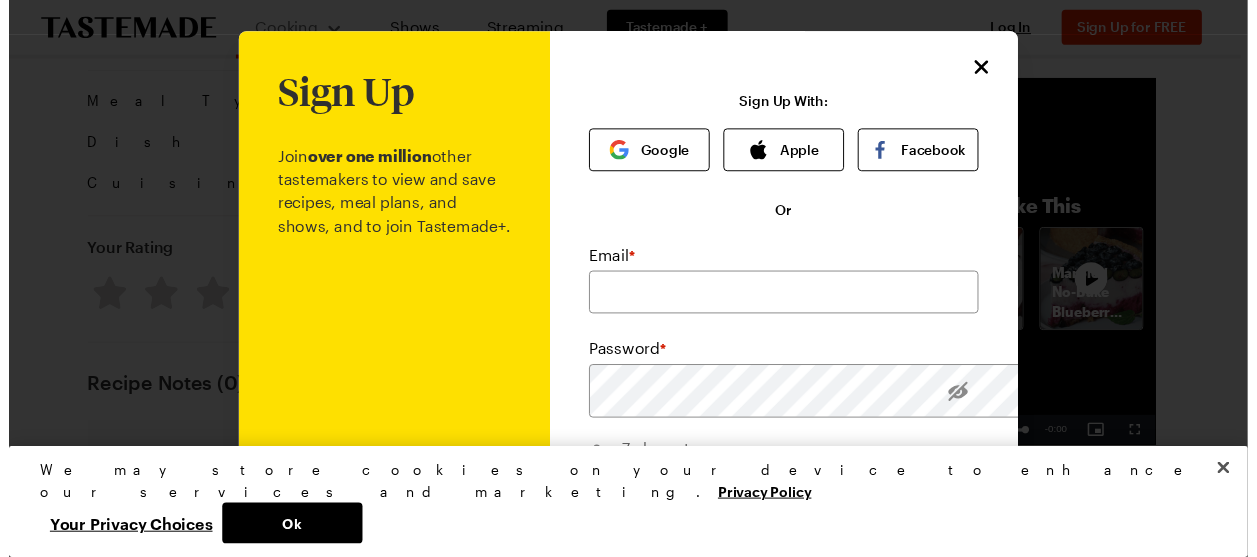 scroll, scrollTop: 100, scrollLeft: 0, axis: vertical 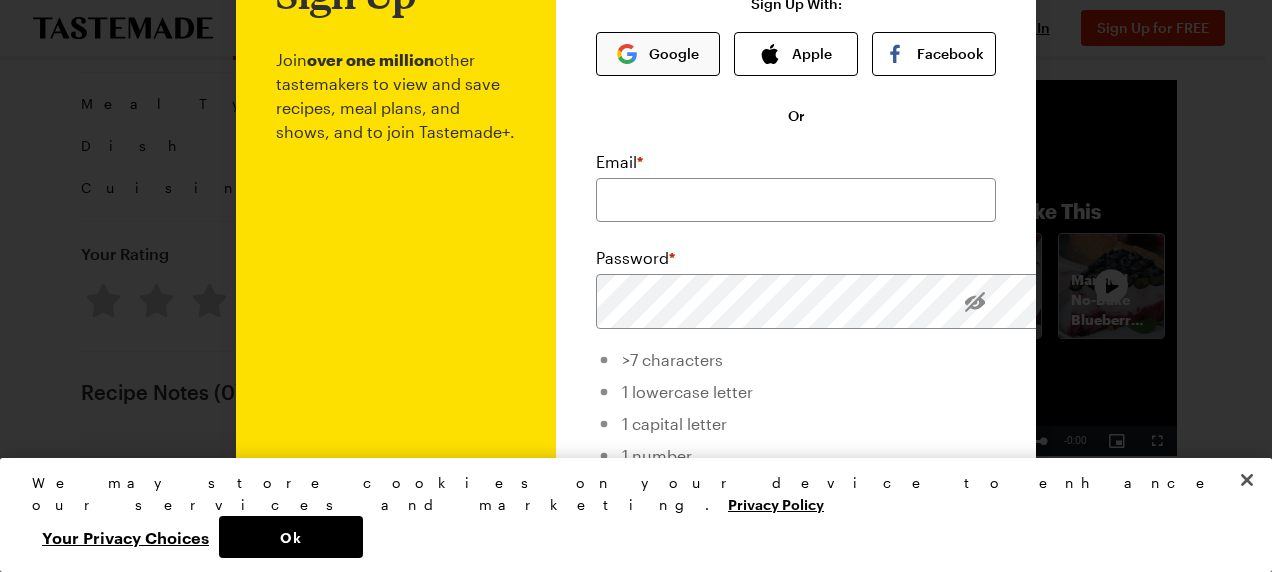 click on "Google" at bounding box center [658, 54] 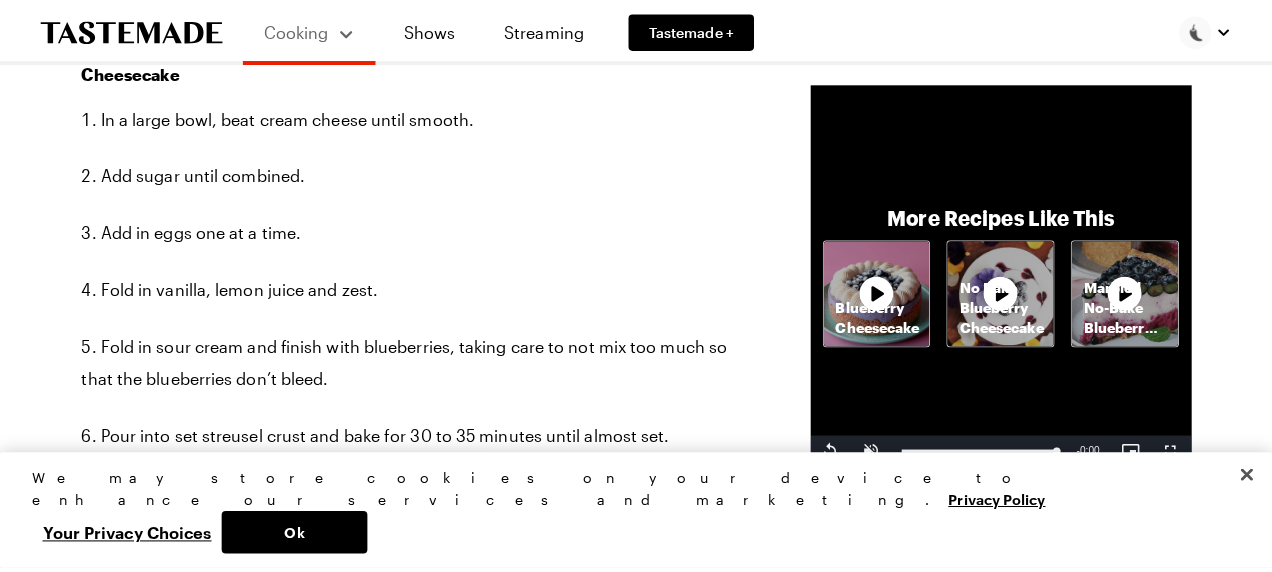 scroll, scrollTop: 0, scrollLeft: 0, axis: both 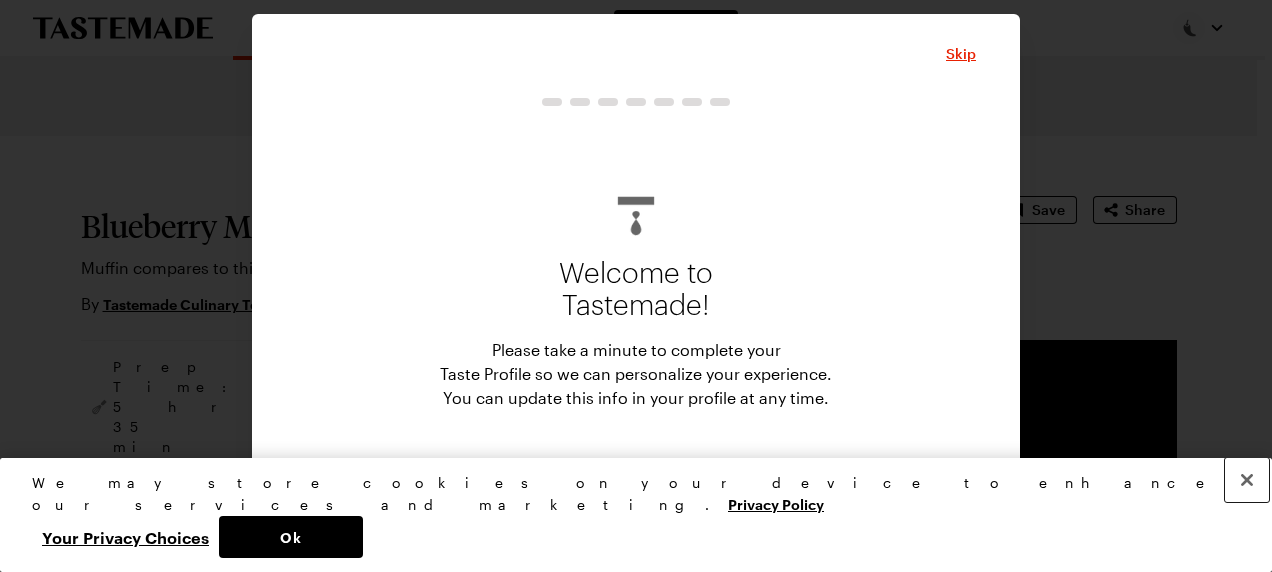 click at bounding box center (1247, 480) 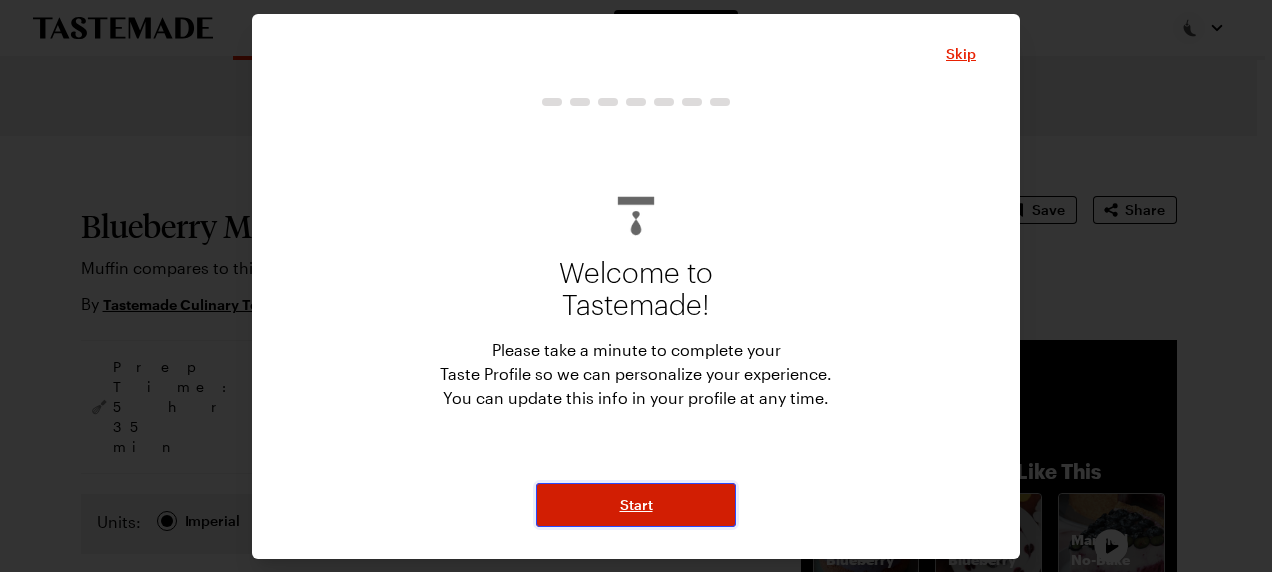 click on "Start" at bounding box center (636, 505) 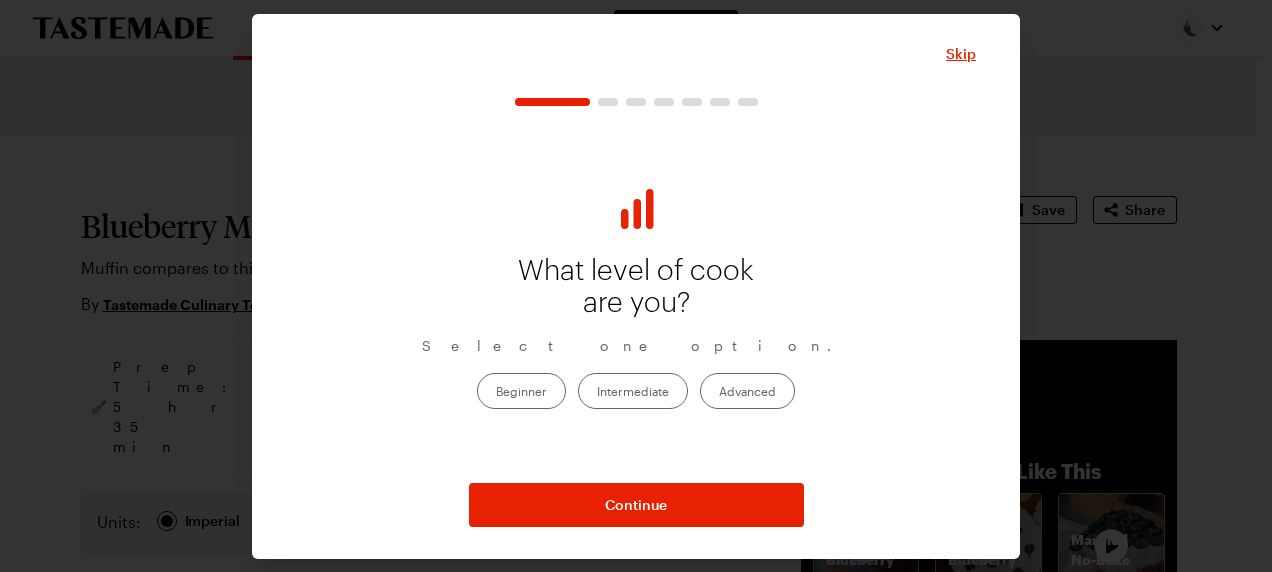 click on "Intermediate" at bounding box center (633, 391) 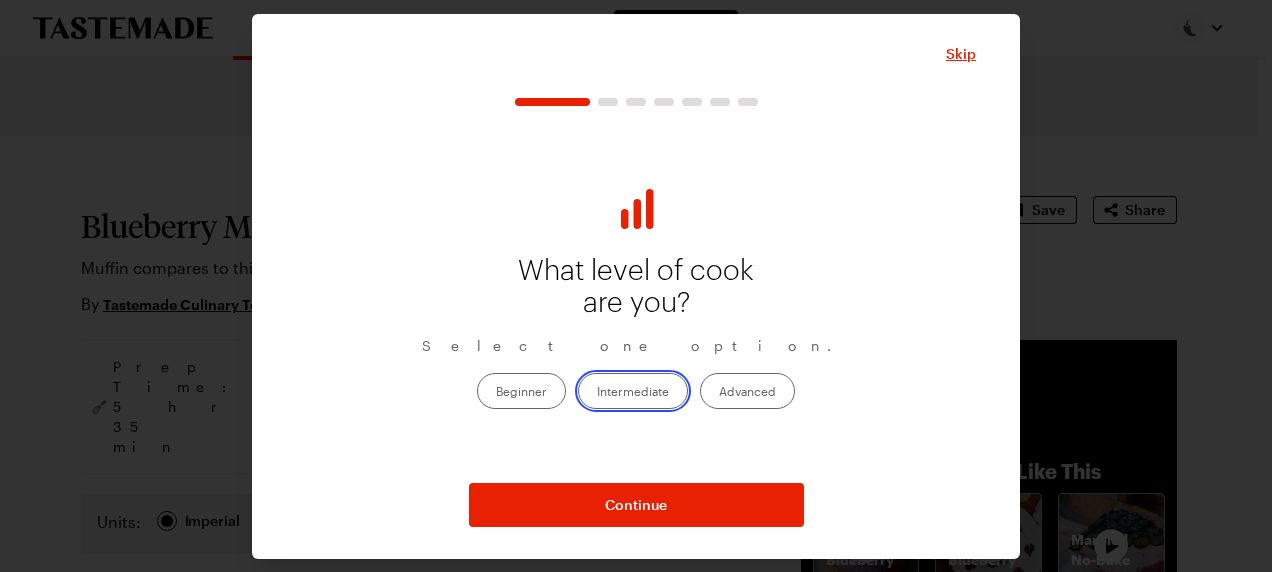 click on "Intermediate" at bounding box center (597, 393) 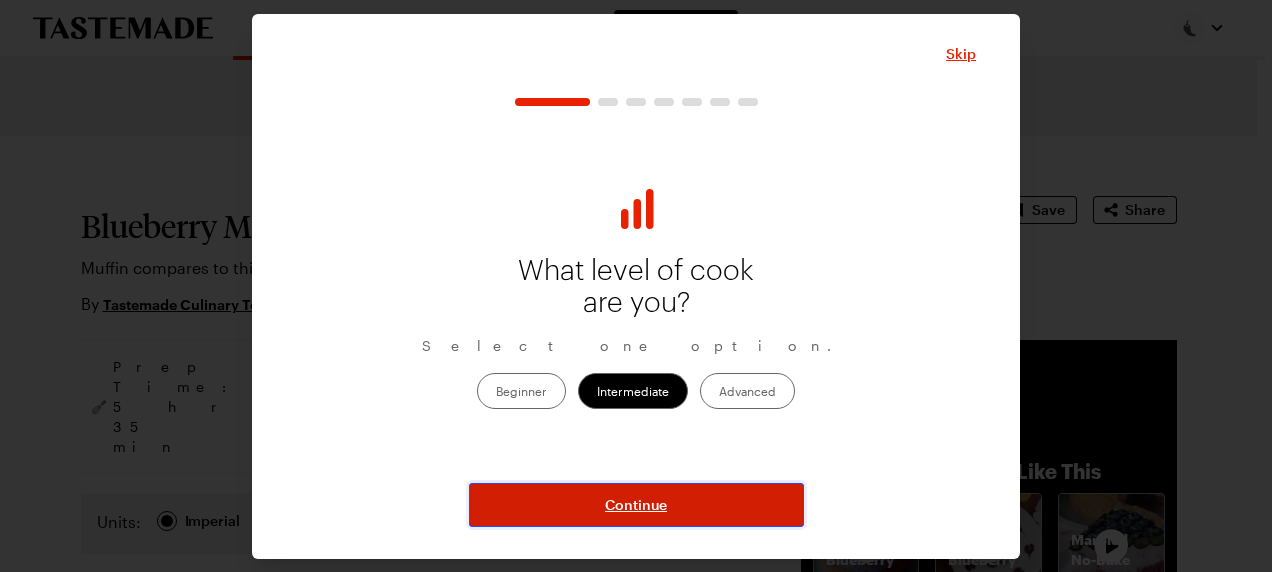 click on "Continue" at bounding box center [636, 505] 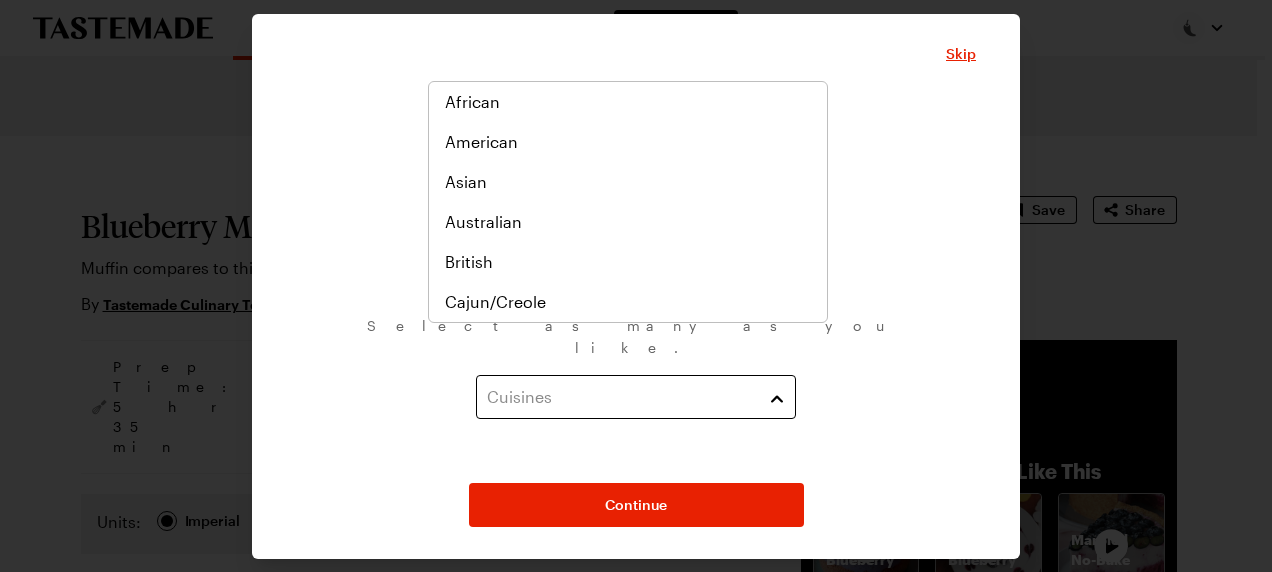 click on "Cuisines" at bounding box center (636, 397) 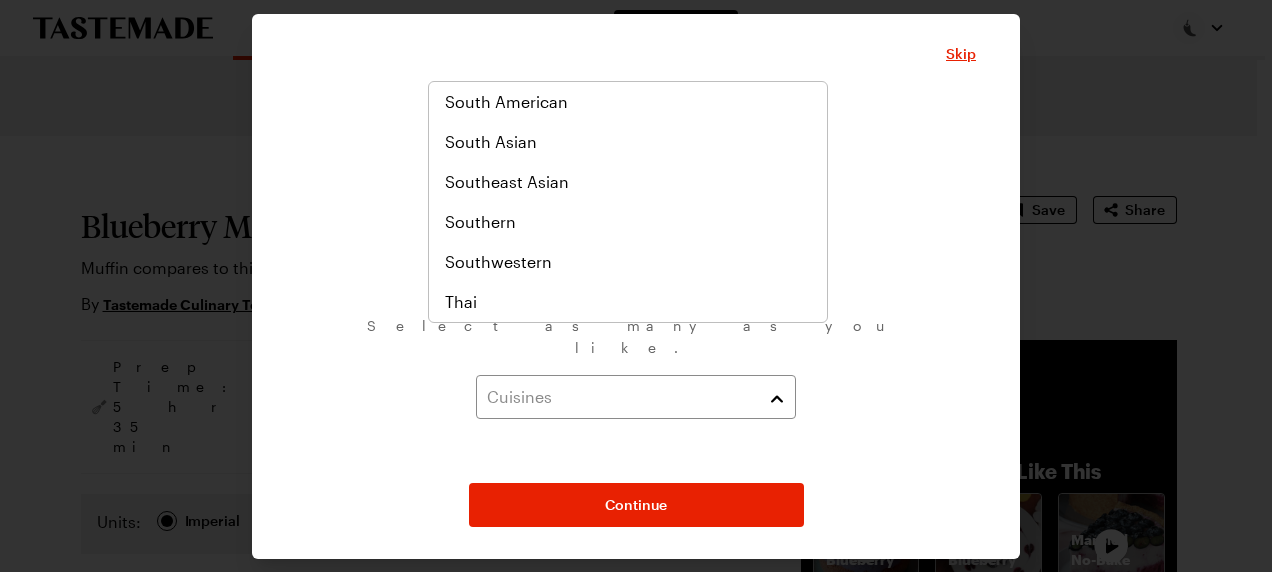 scroll, scrollTop: 1300, scrollLeft: 0, axis: vertical 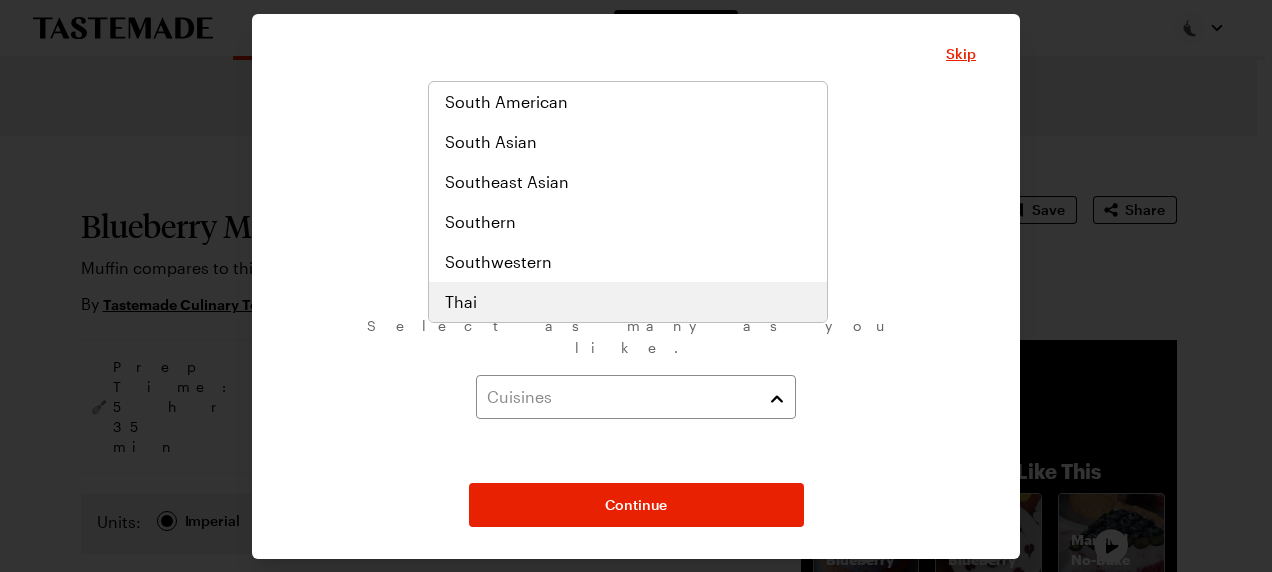 click on "Thai" at bounding box center [628, 302] 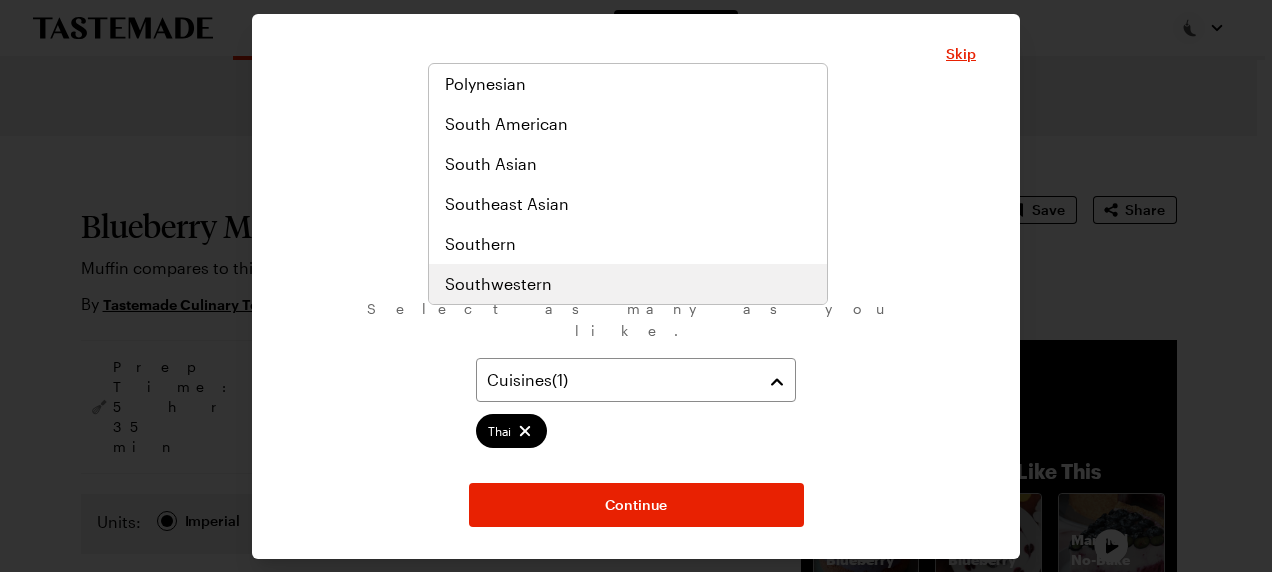 scroll, scrollTop: 1300, scrollLeft: 0, axis: vertical 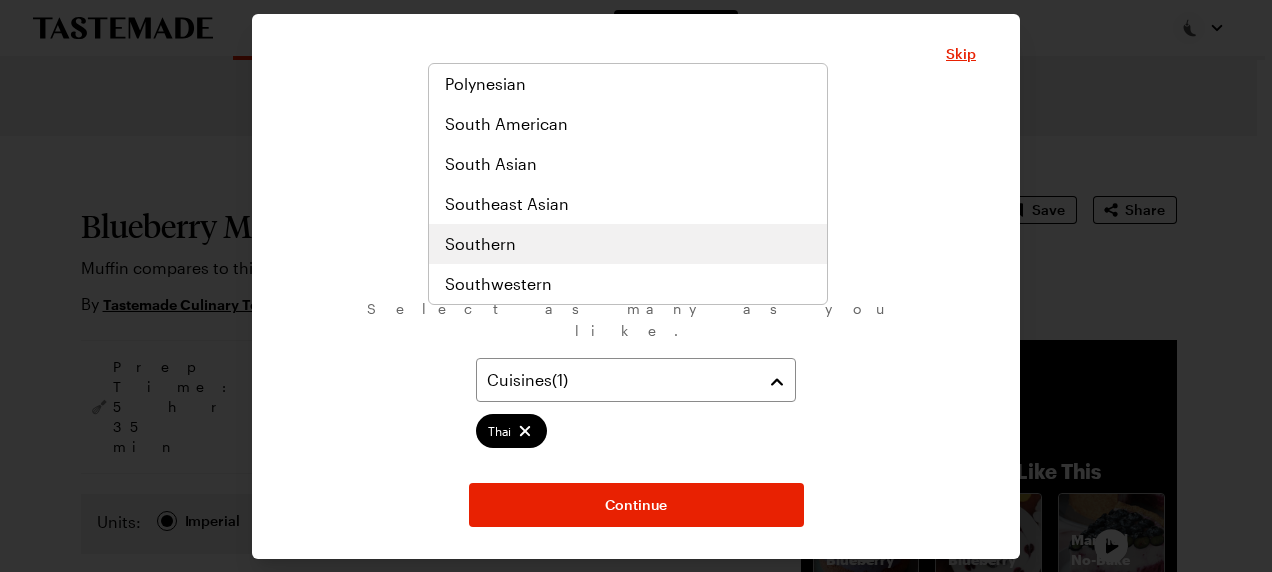click on "Southern" at bounding box center (628, 244) 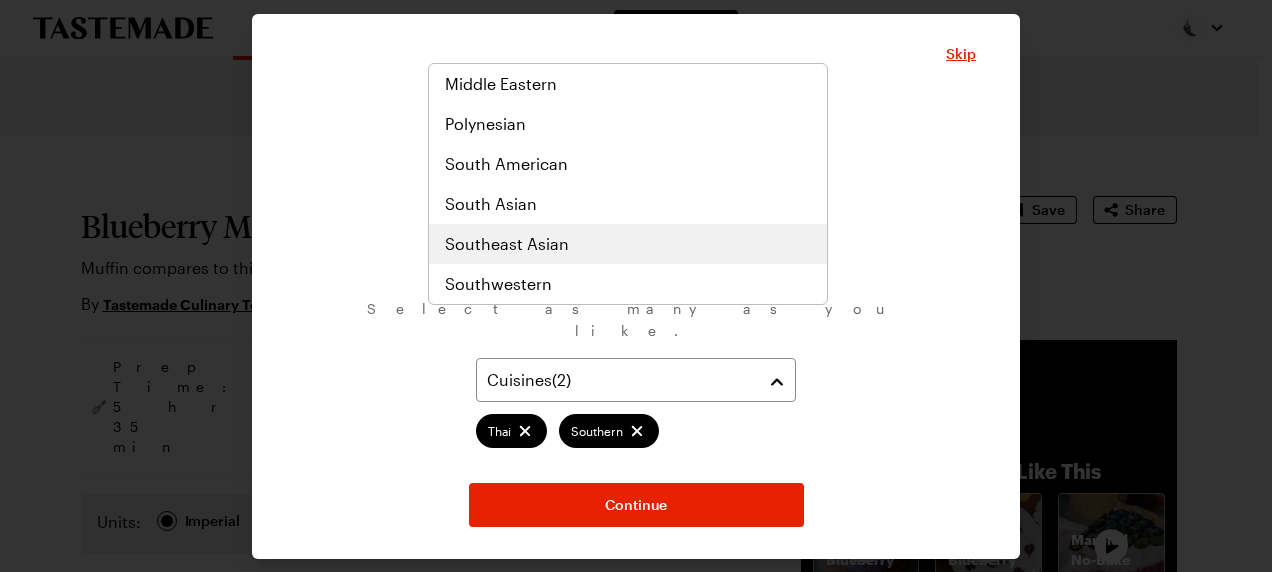 scroll, scrollTop: 1200, scrollLeft: 0, axis: vertical 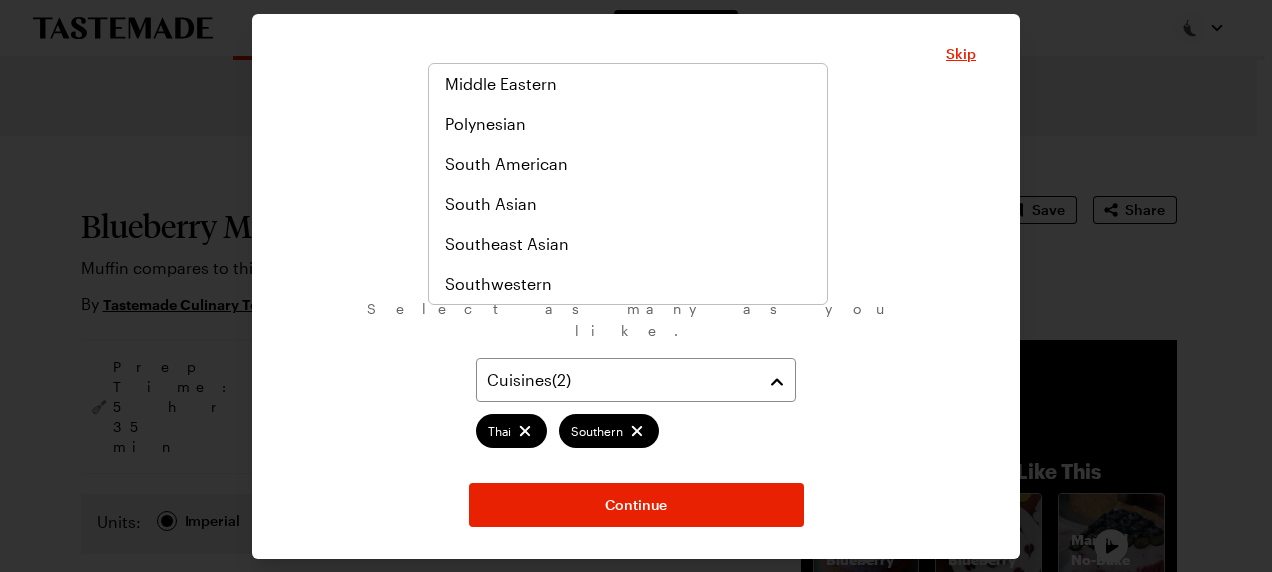 click on "Mexican" at bounding box center (628, 44) 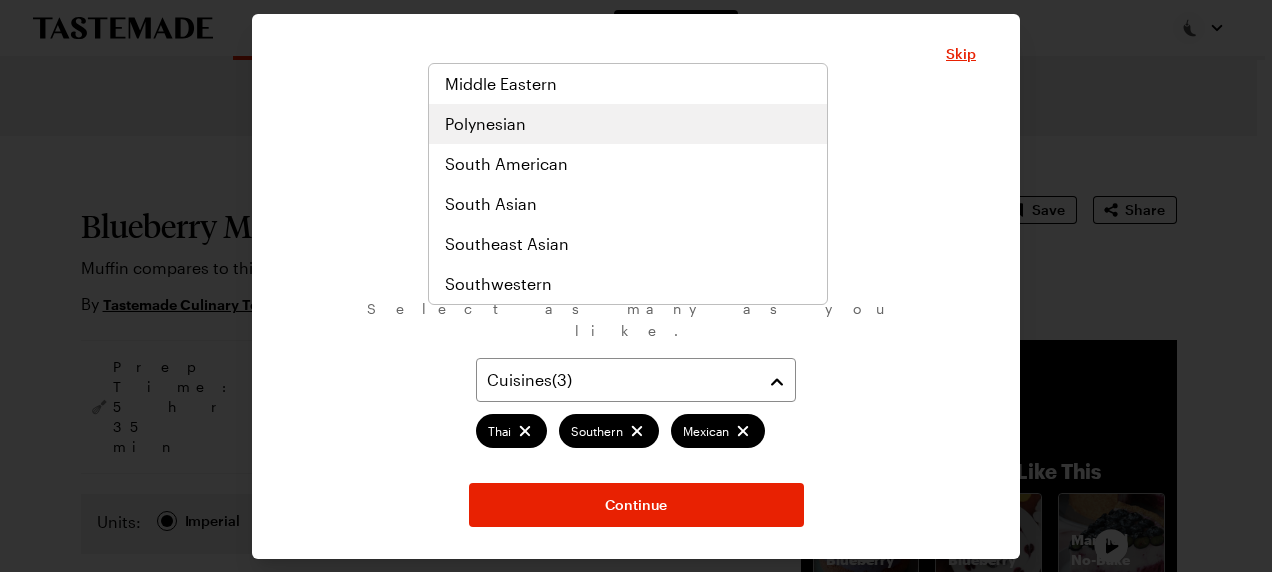 scroll, scrollTop: 1151, scrollLeft: 0, axis: vertical 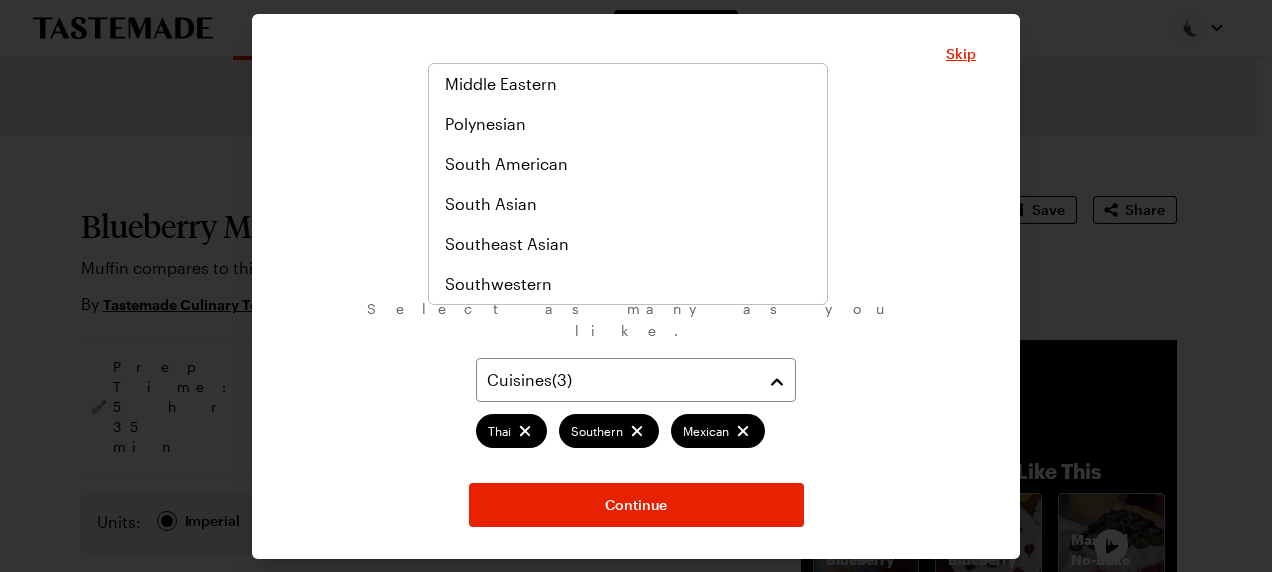 click on "Mediterranean" at bounding box center (628, 44) 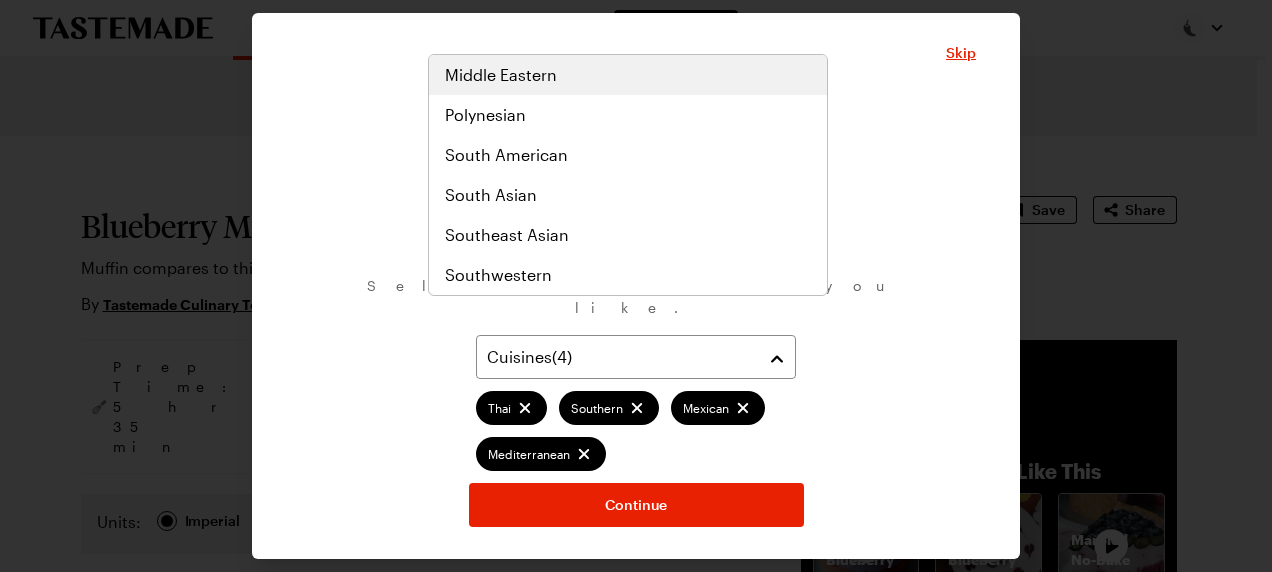 scroll, scrollTop: 1201, scrollLeft: 0, axis: vertical 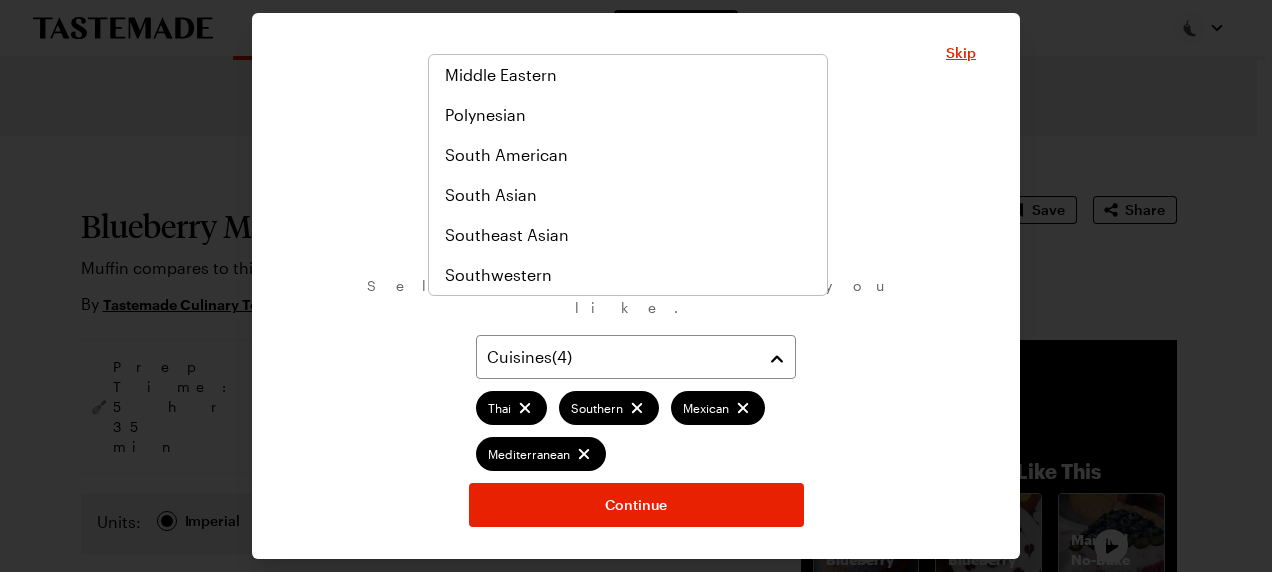 click on "Korean" at bounding box center [628, 35] 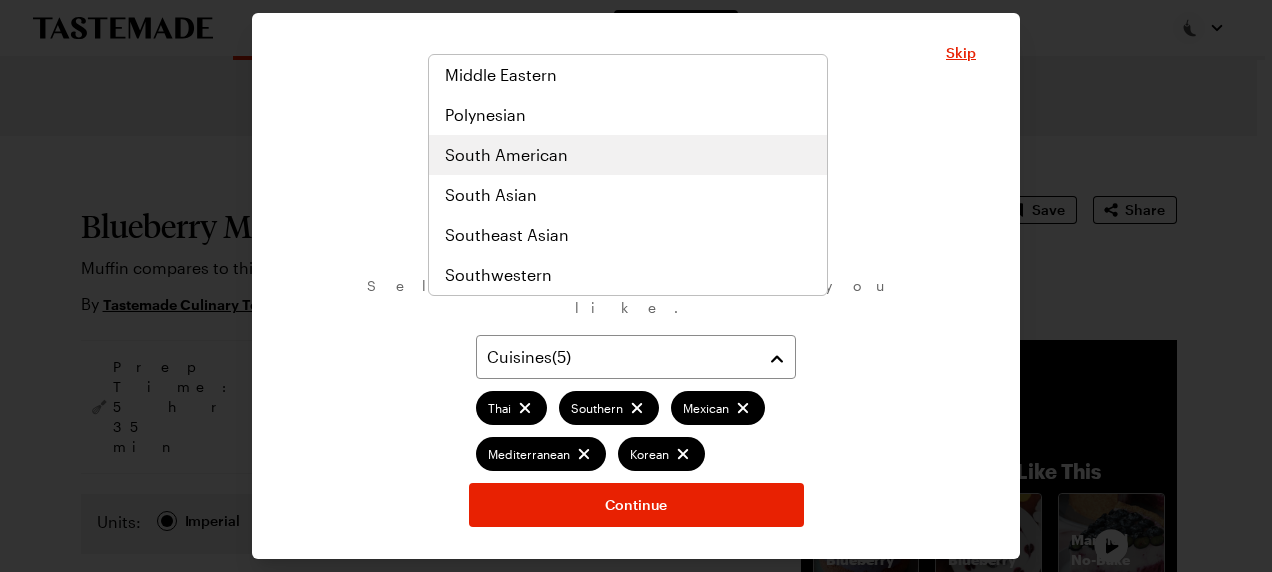 scroll, scrollTop: 1051, scrollLeft: 0, axis: vertical 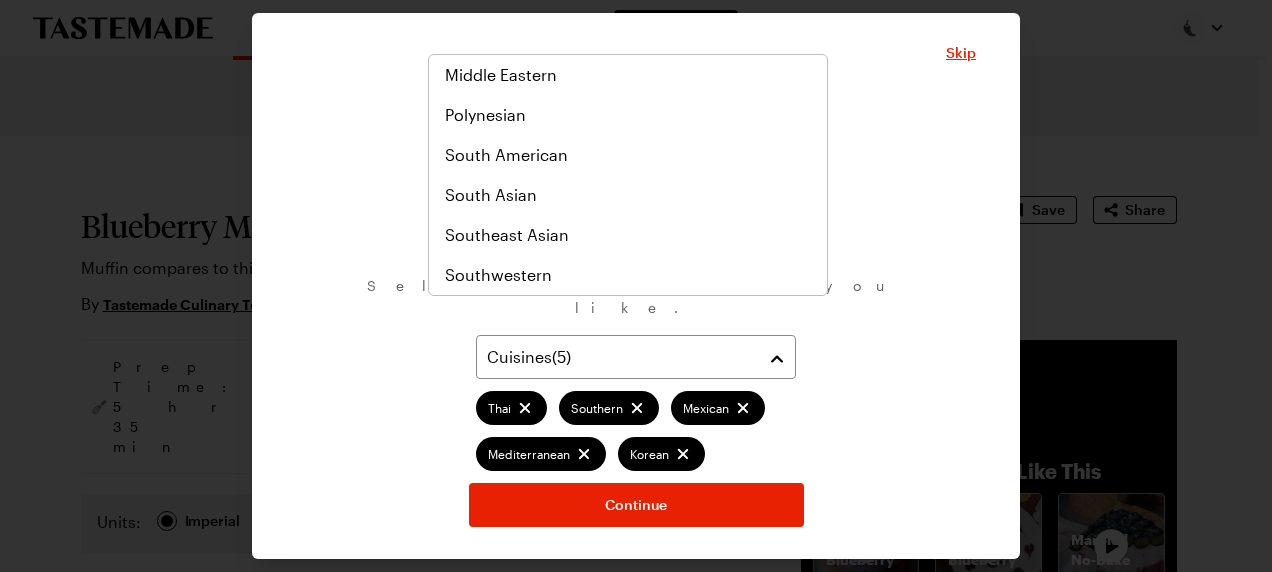 click on "Italian" at bounding box center [628, -45] 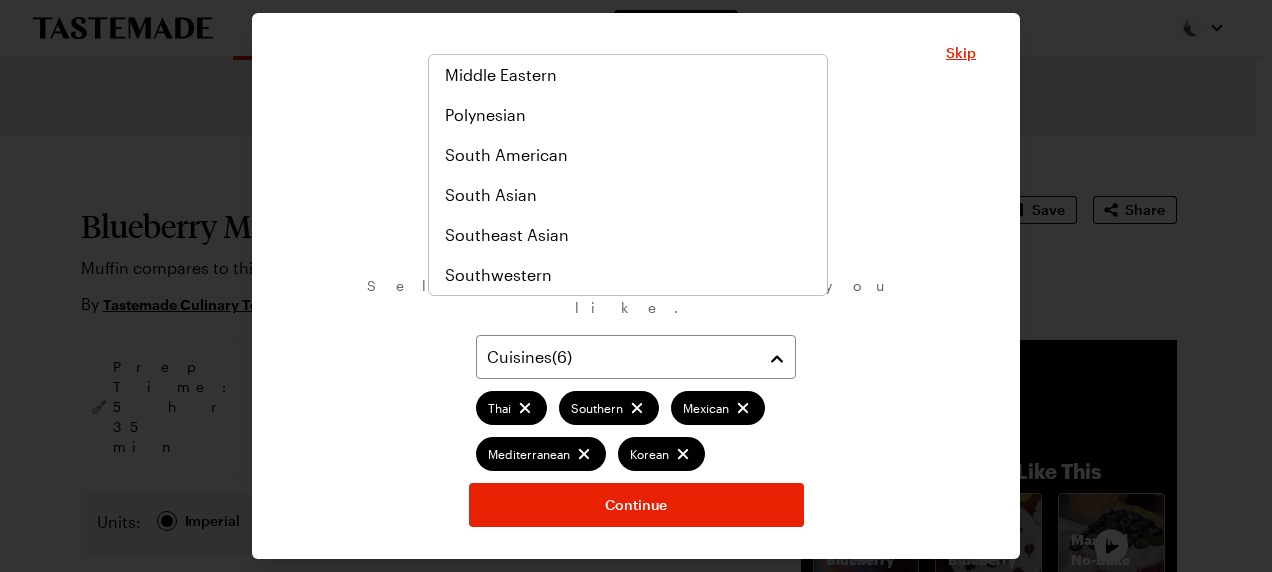 scroll, scrollTop: 901, scrollLeft: 0, axis: vertical 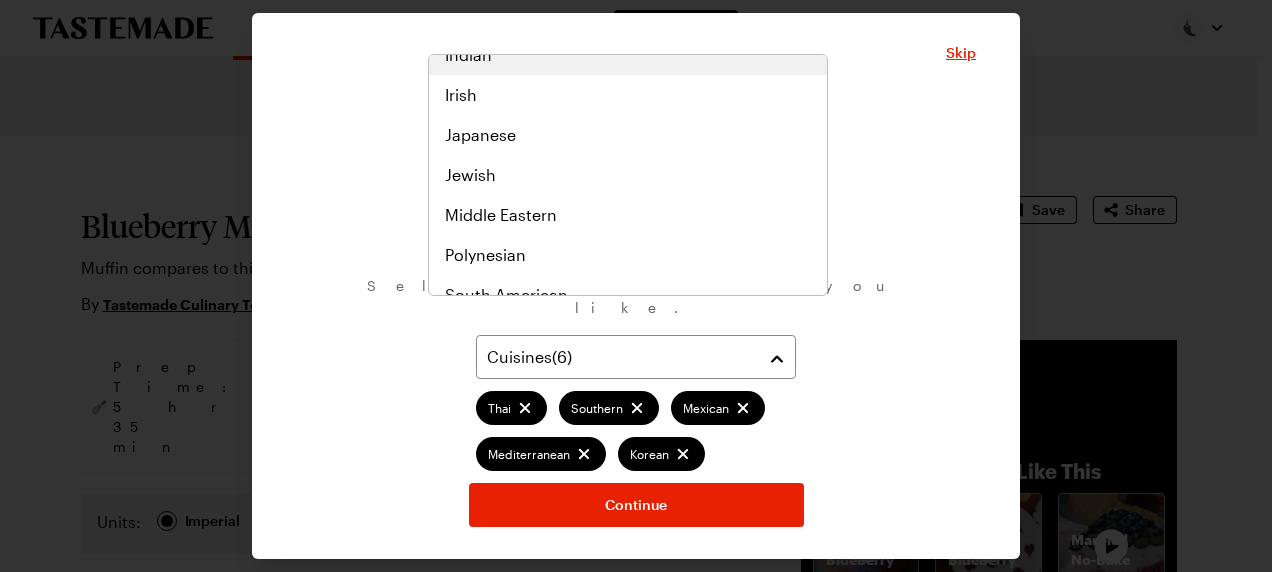 click on "Indian" at bounding box center (628, 55) 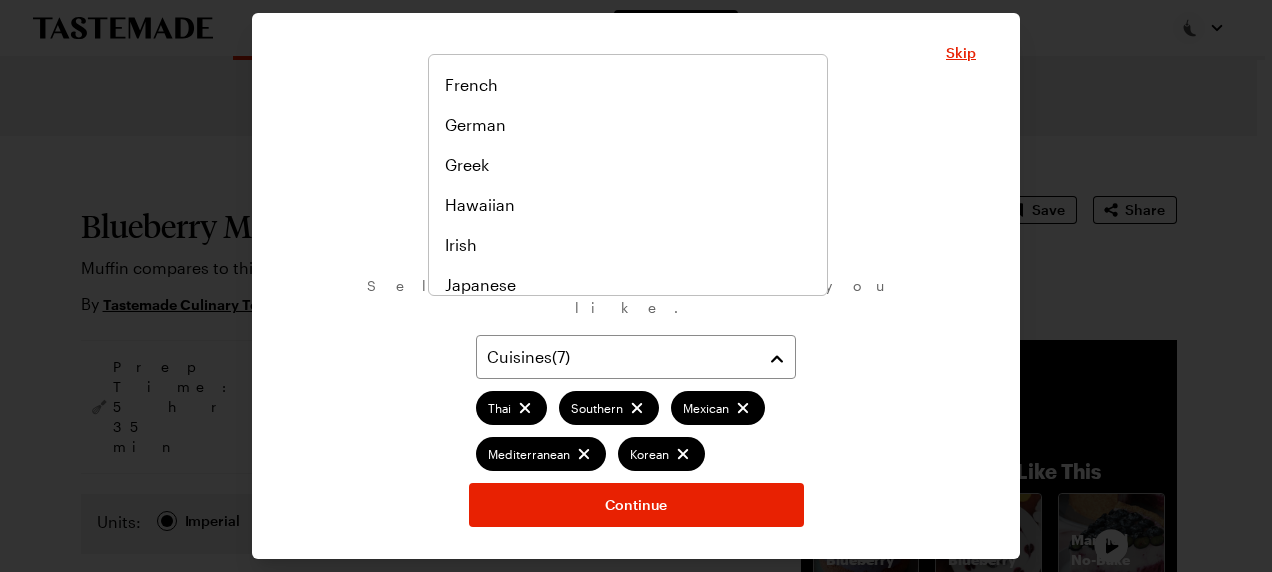 scroll, scrollTop: 551, scrollLeft: 0, axis: vertical 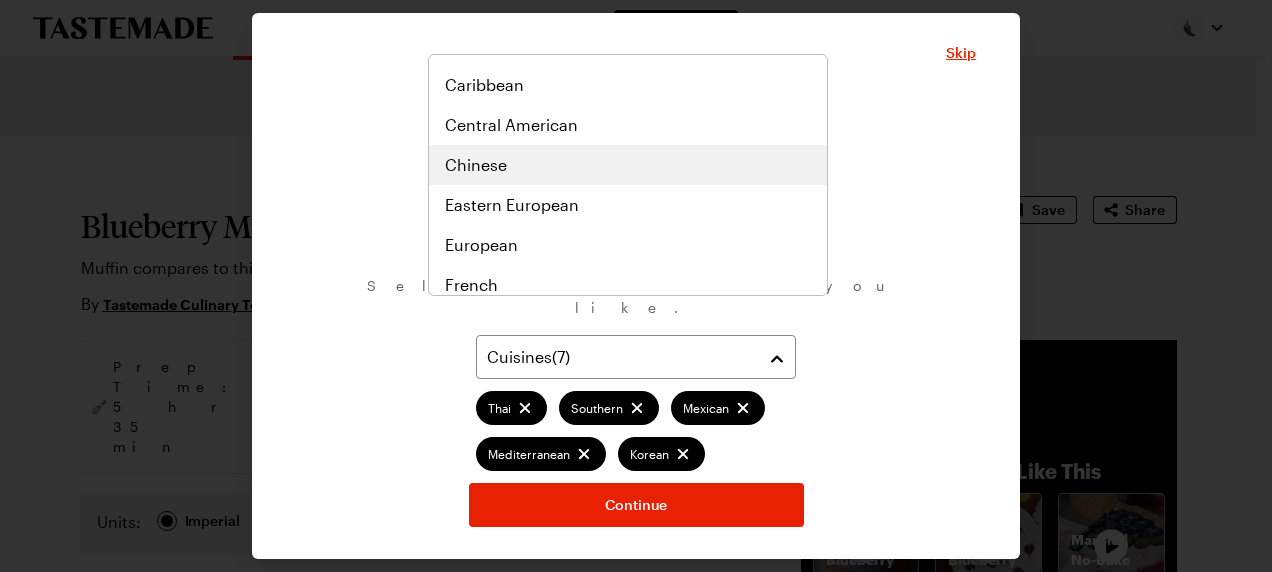 click on "Chinese" at bounding box center (628, 165) 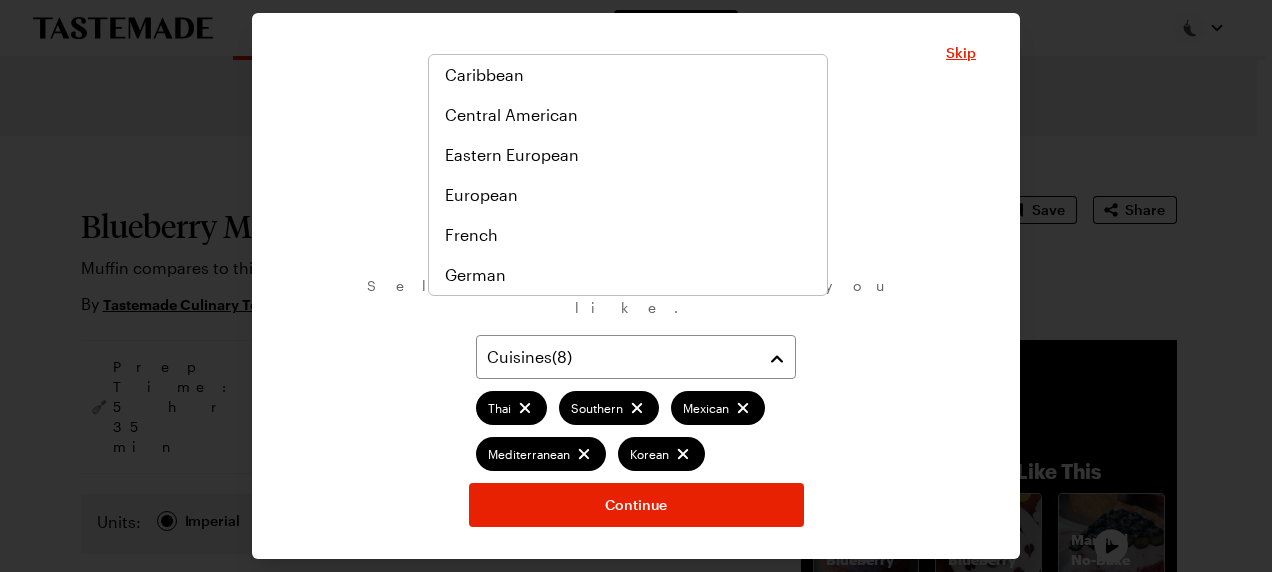 click on "Cajun/Creole" at bounding box center [628, -5] 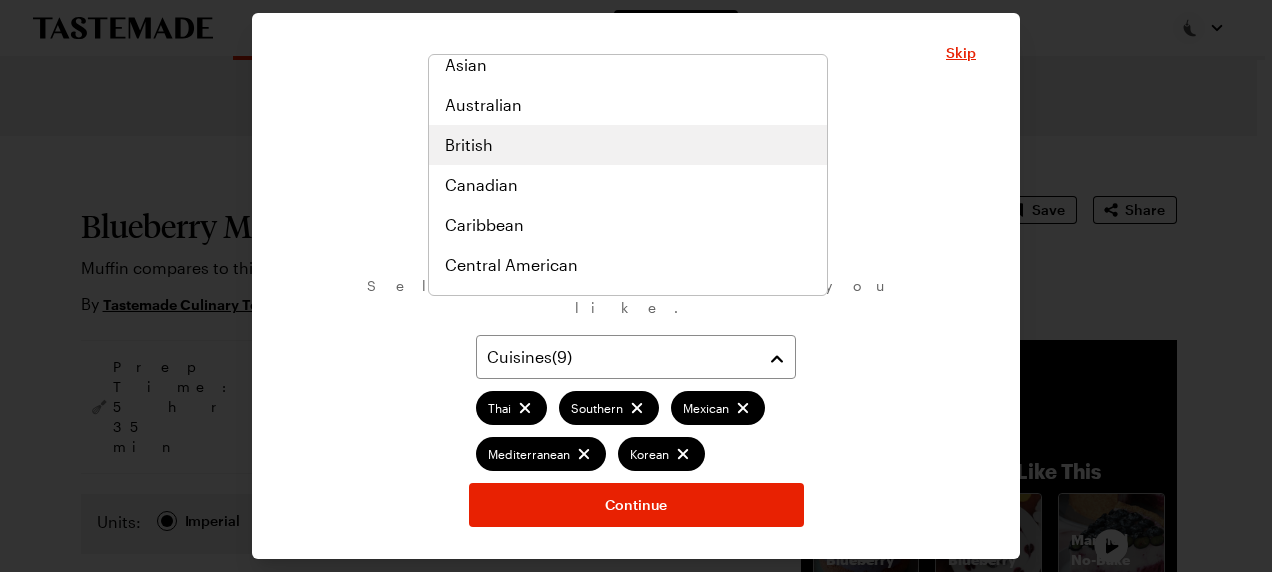 scroll, scrollTop: 351, scrollLeft: 0, axis: vertical 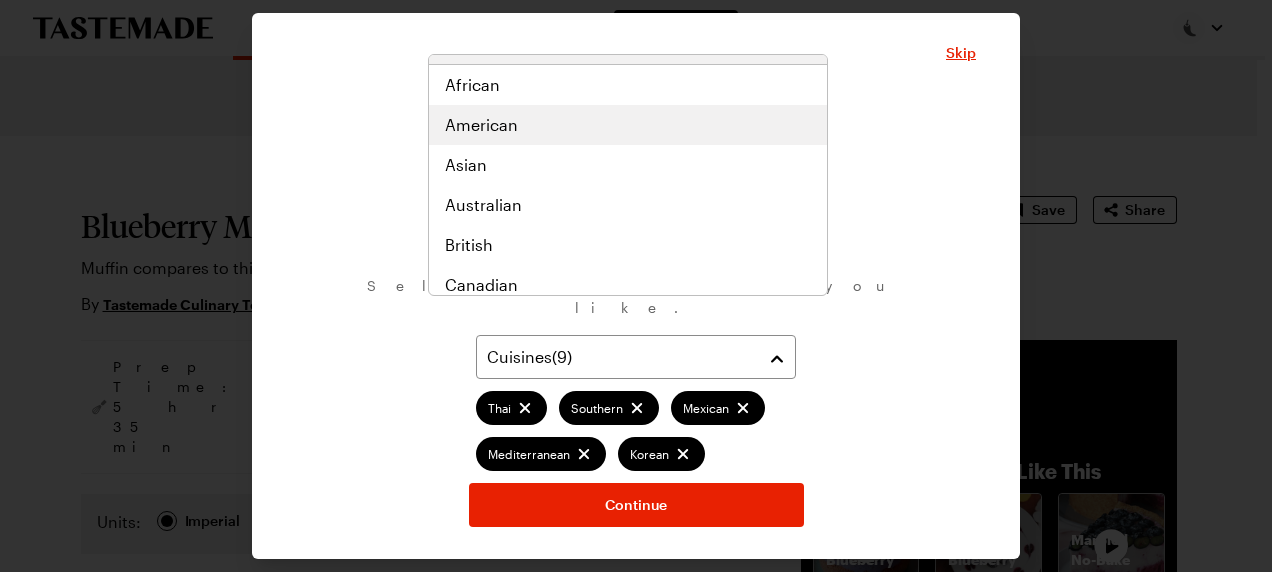 click on "American" at bounding box center [628, 125] 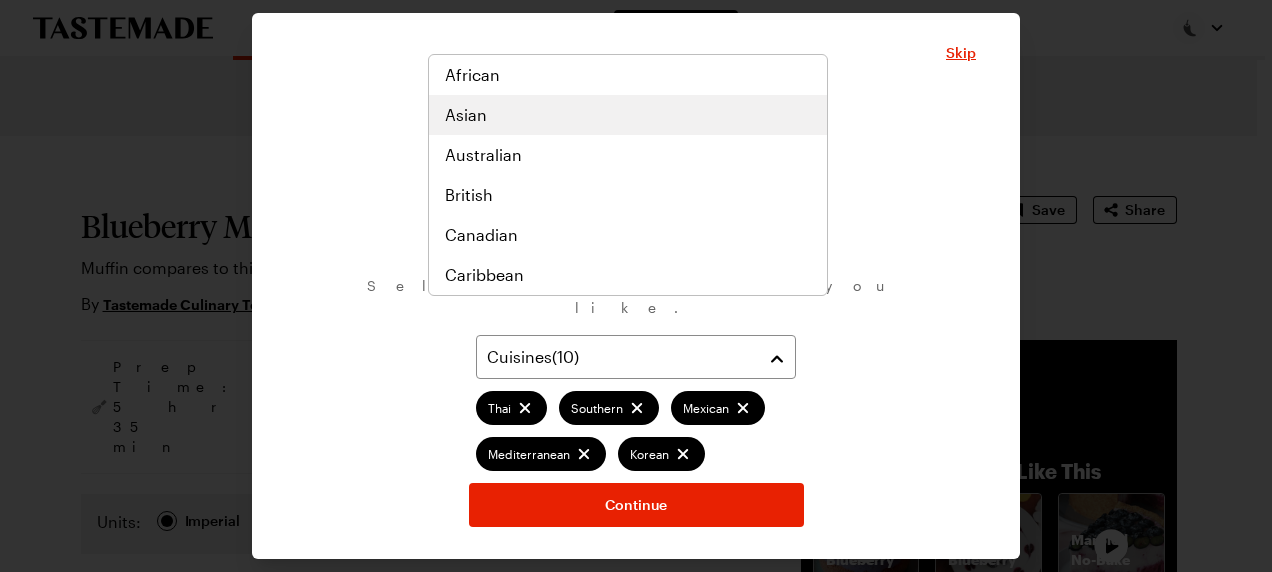click on "Asian" at bounding box center [628, 115] 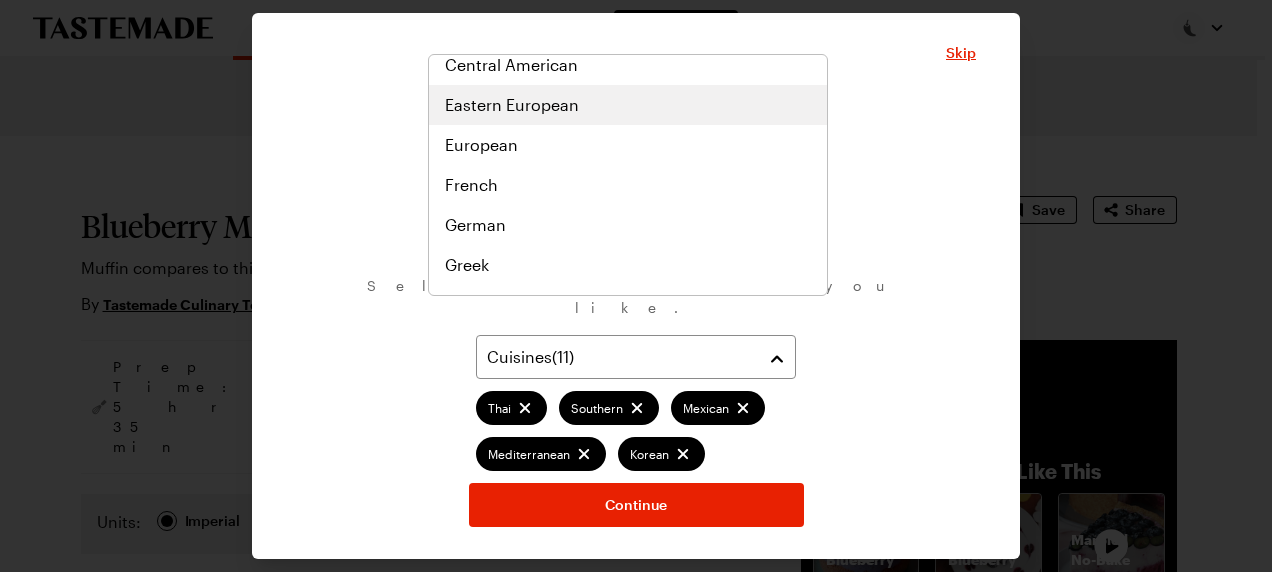 scroll, scrollTop: 751, scrollLeft: 0, axis: vertical 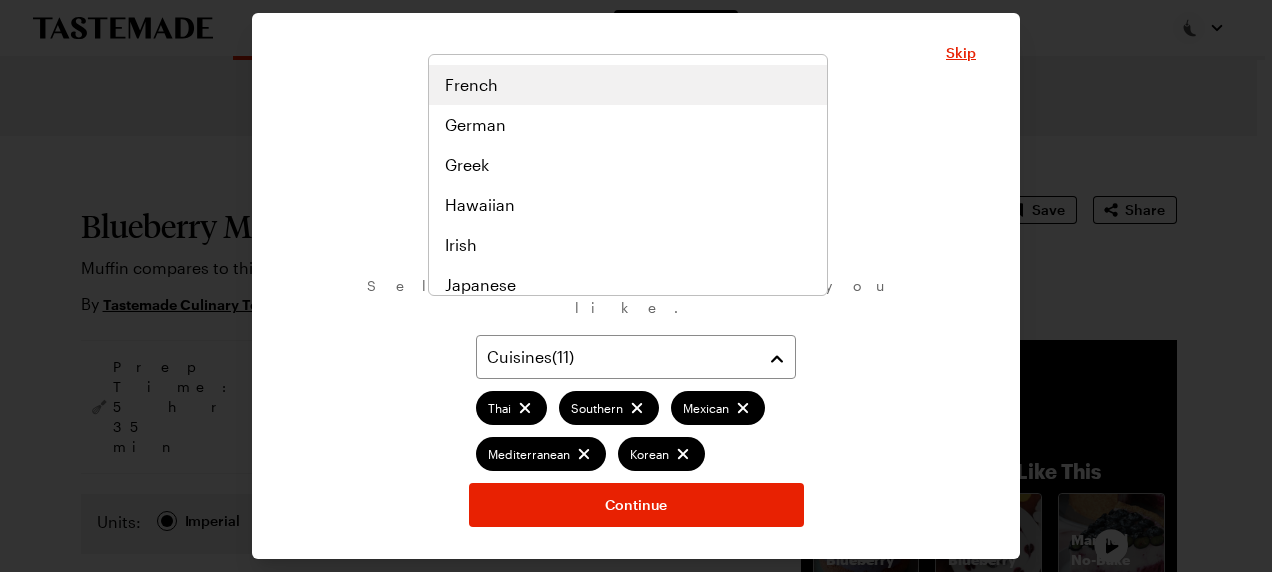 click on "French" at bounding box center [628, 85] 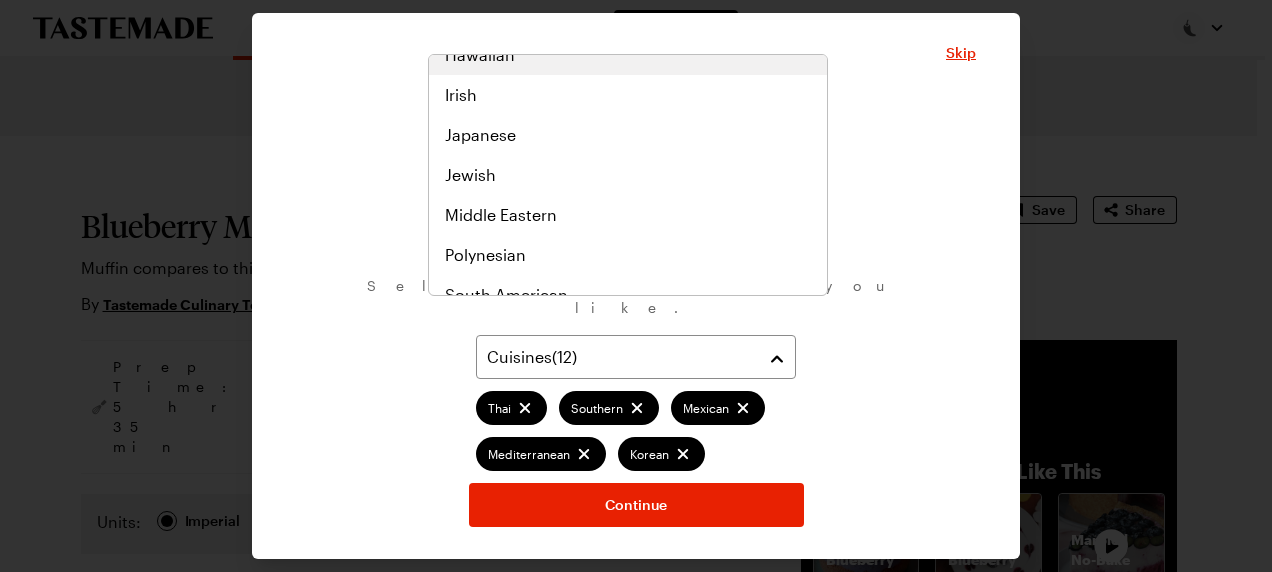 scroll, scrollTop: 1001, scrollLeft: 0, axis: vertical 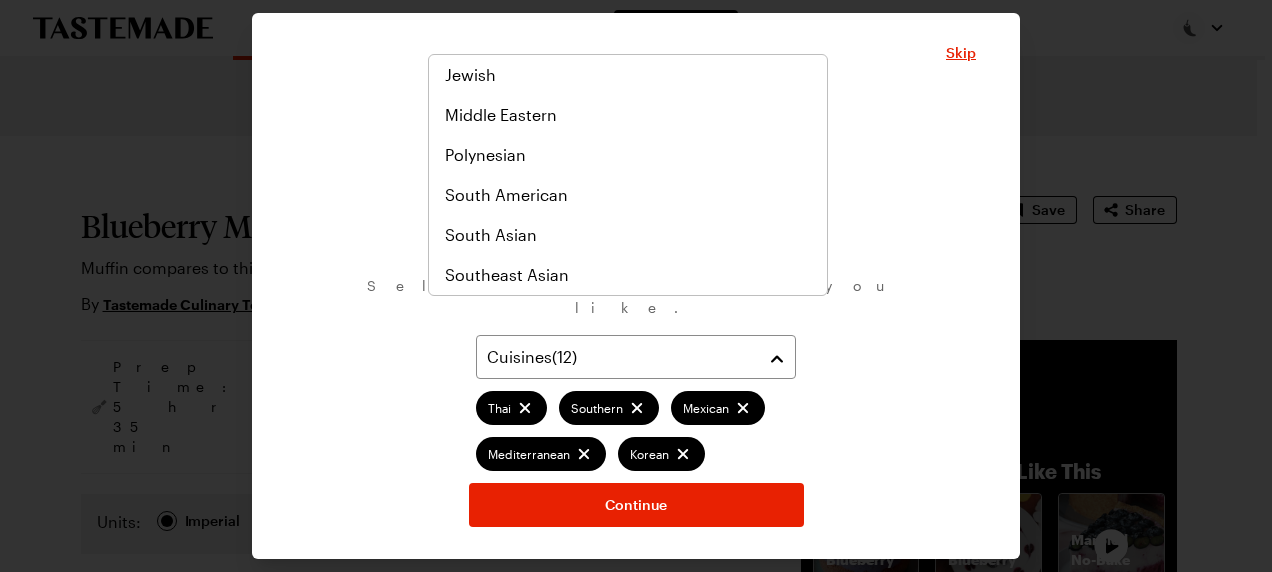 click on "Japanese" at bounding box center (628, 35) 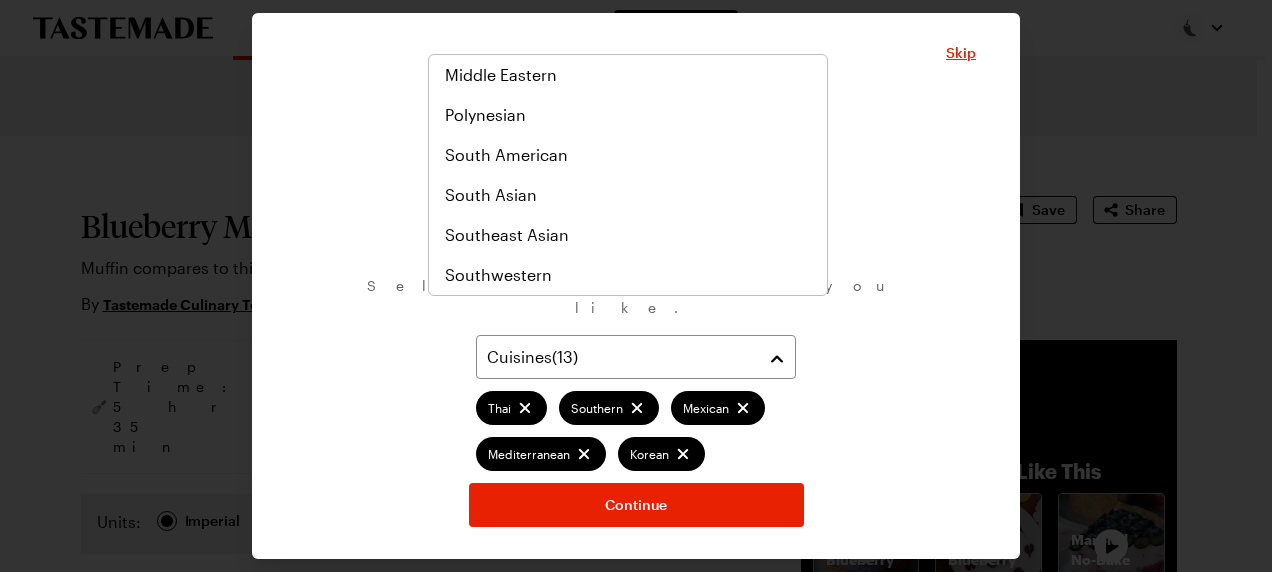 scroll, scrollTop: 1251, scrollLeft: 0, axis: vertical 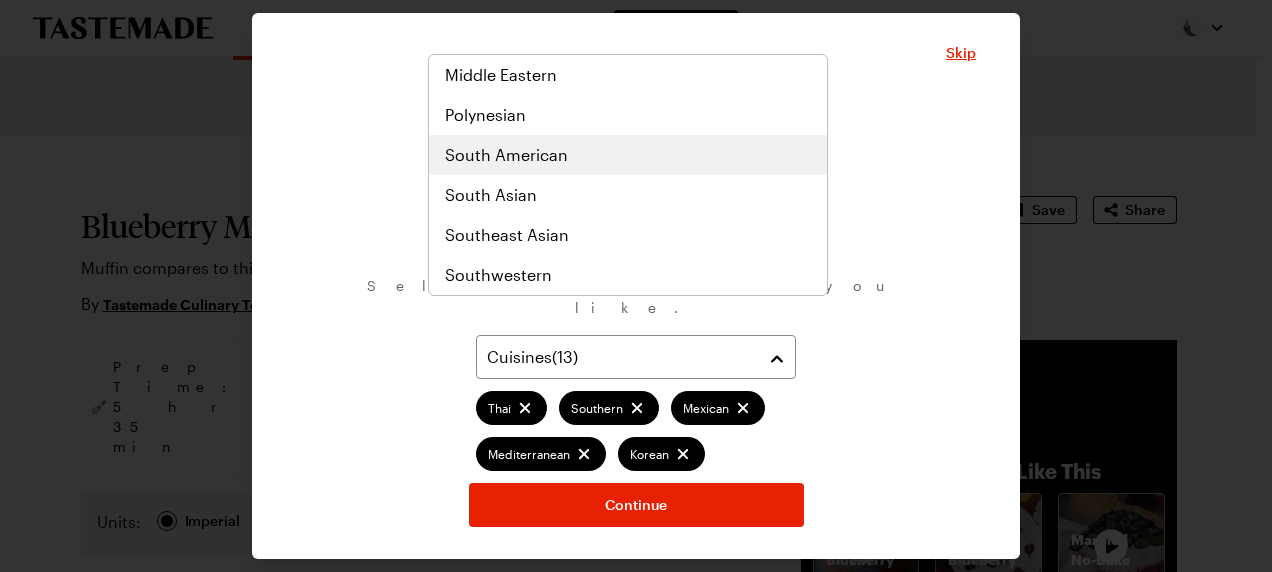 click on "South American" at bounding box center [628, 155] 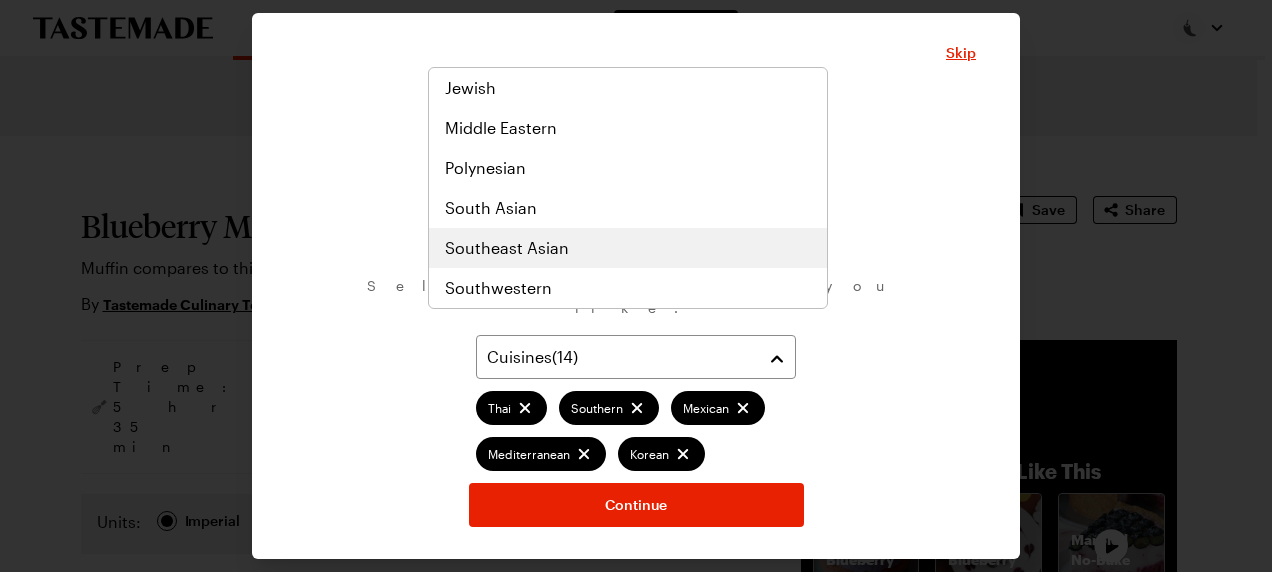 scroll, scrollTop: 67, scrollLeft: 0, axis: vertical 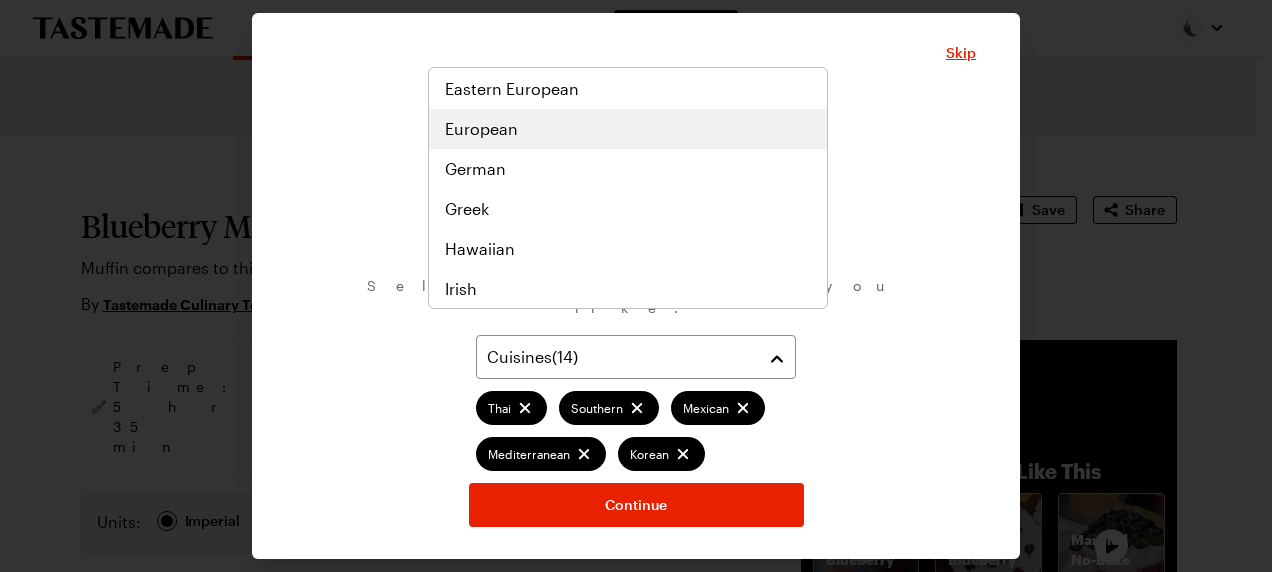 click on "European" at bounding box center [628, 129] 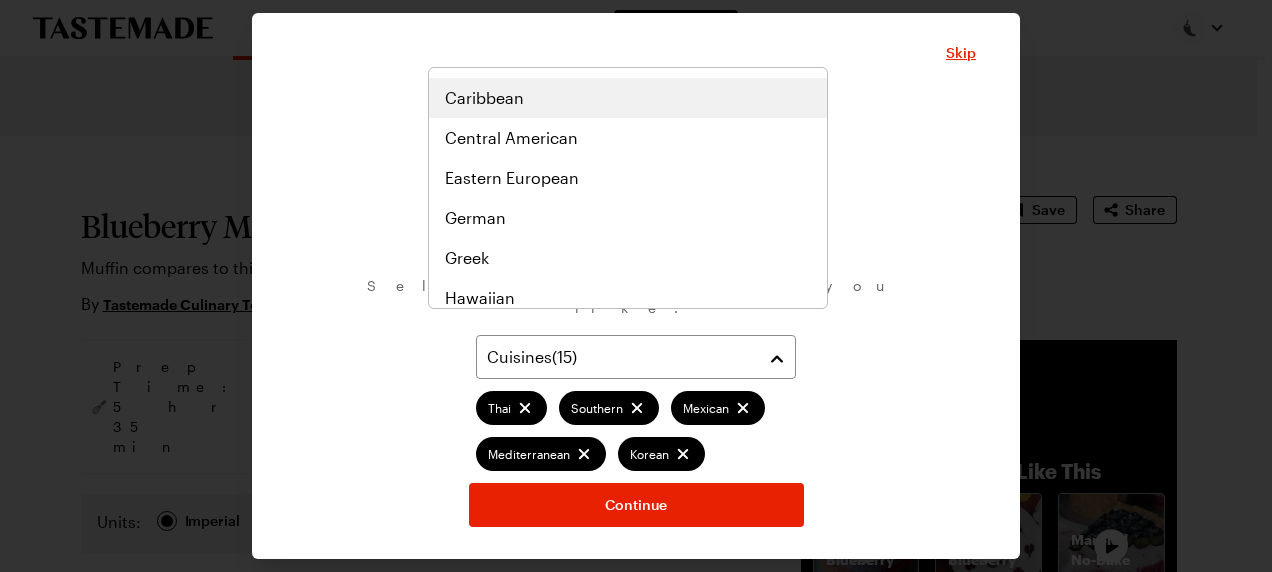 scroll, scrollTop: 551, scrollLeft: 0, axis: vertical 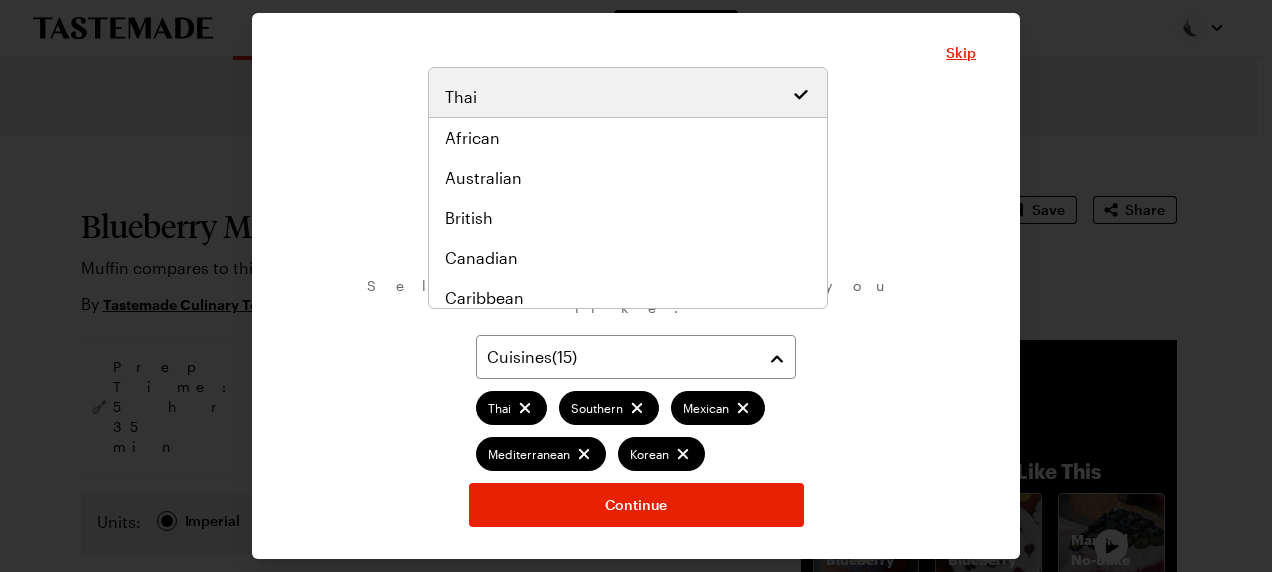 click on "What are your favorite cuisines? Select as many as you like. Cuisines  ( 15 ) Thai Southern Mexican Mediterranean Korean Italian Indian Chinese Cajun/Creole American Asian French Japanese South American European Continue" at bounding box center [636, 312] 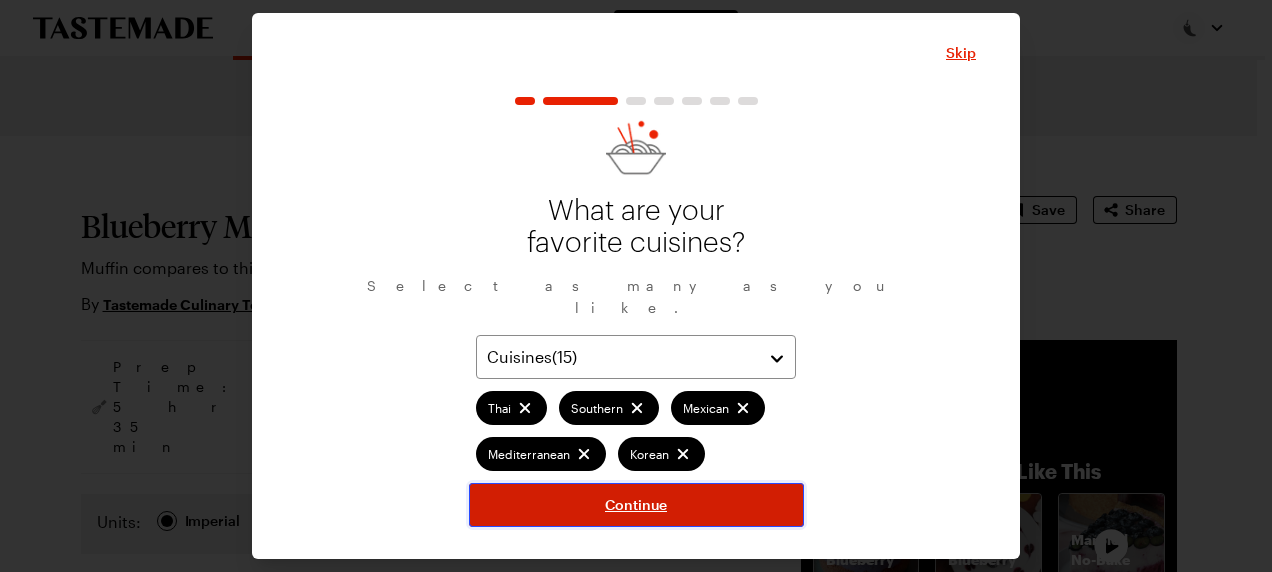 click on "Continue" at bounding box center [636, 505] 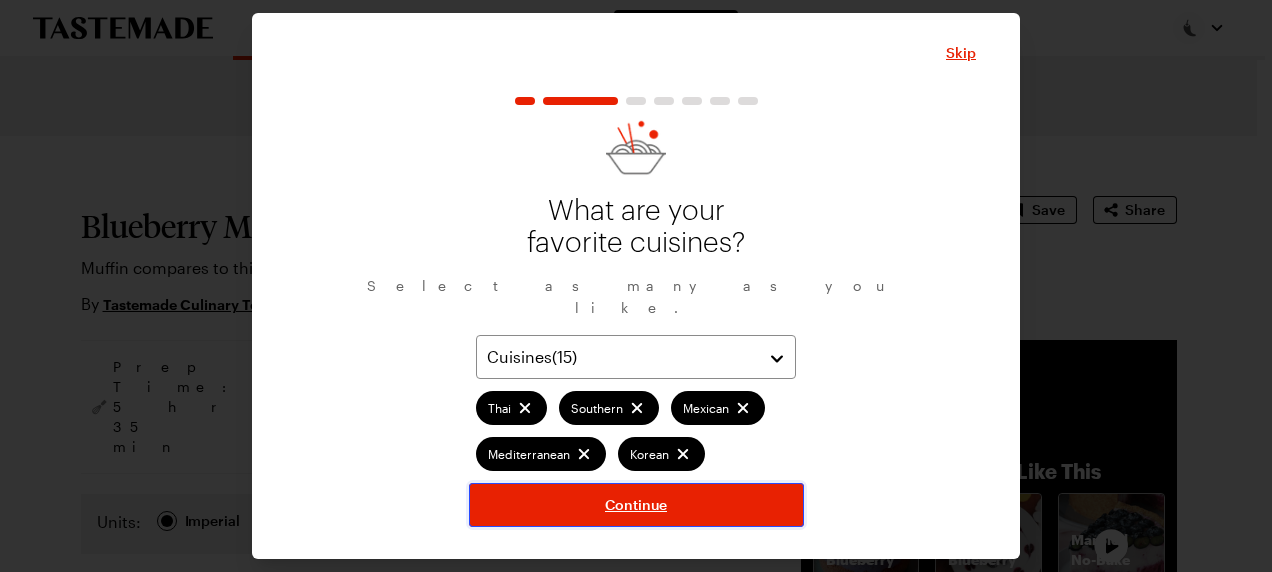 scroll, scrollTop: 20, scrollLeft: 0, axis: vertical 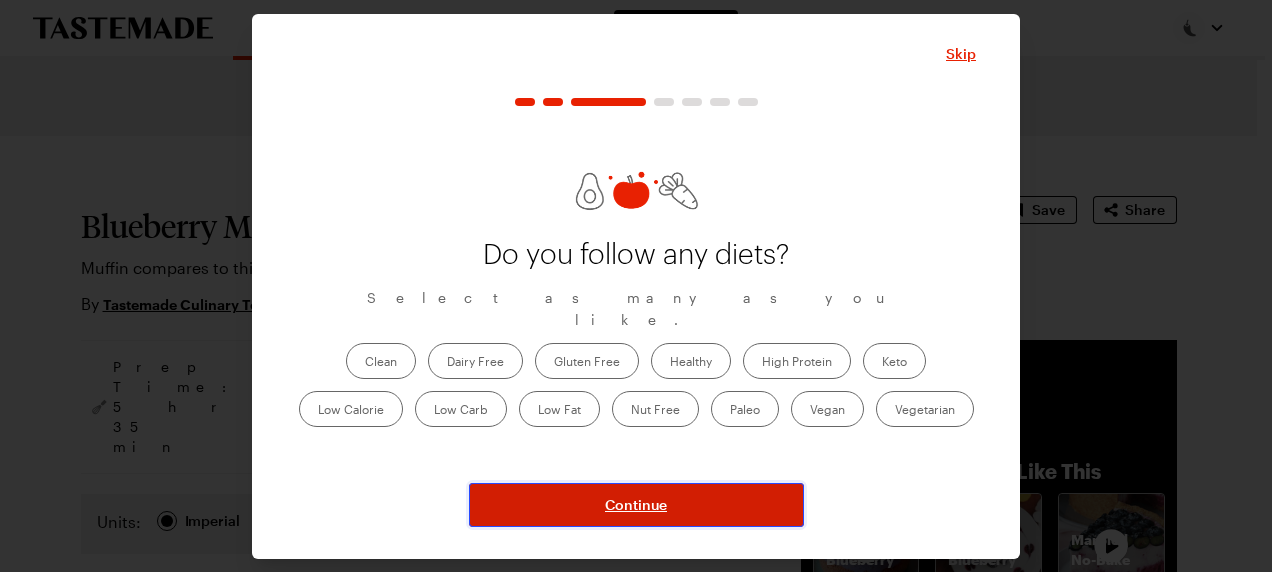 click on "Continue" at bounding box center [636, 505] 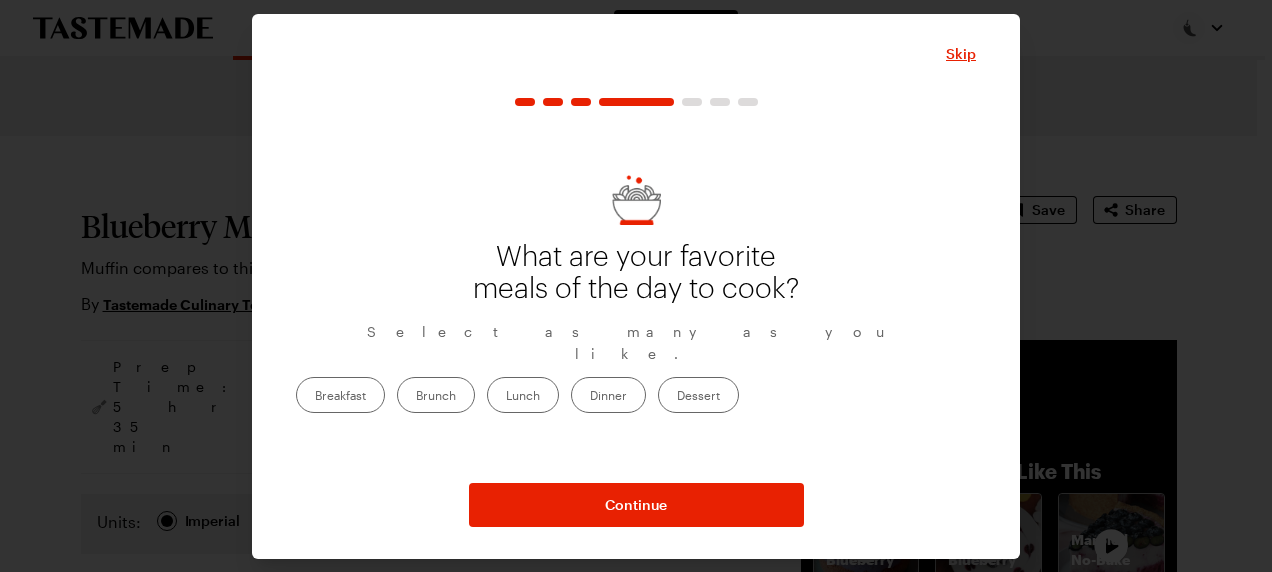 click on "Breakfast" at bounding box center [340, 395] 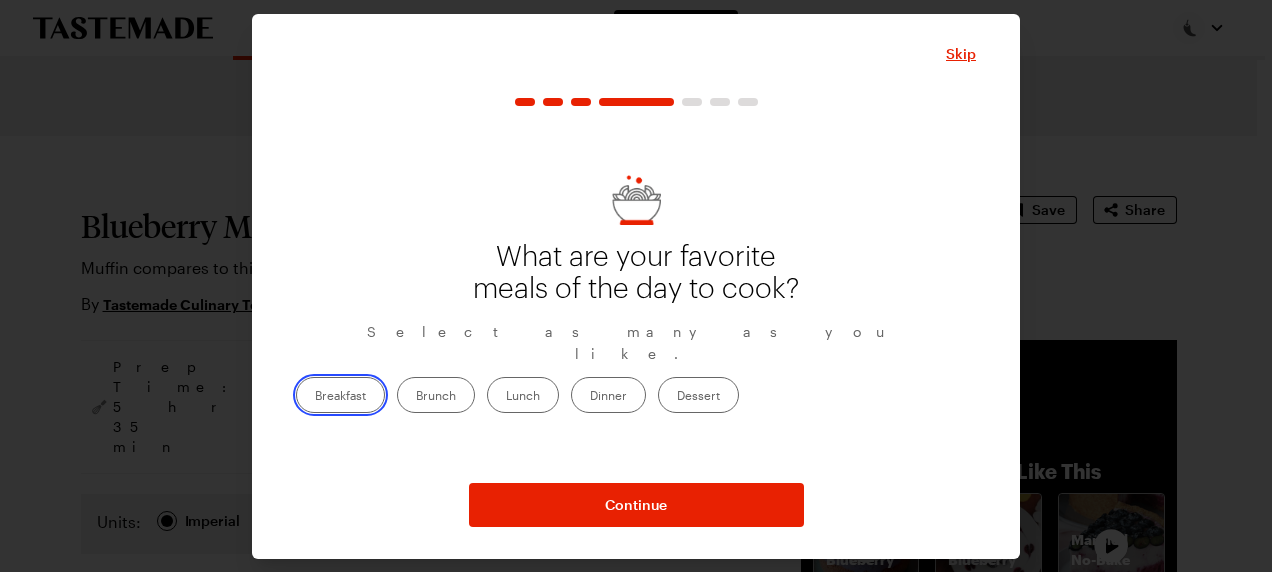 click on "Breakfast" at bounding box center (315, 397) 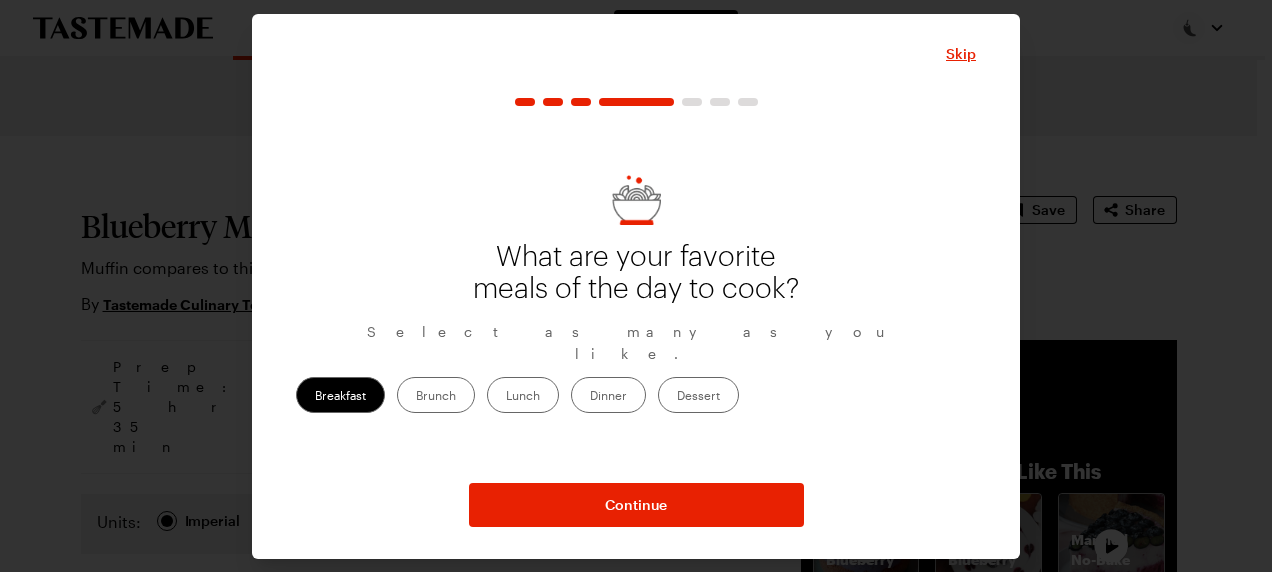 click on "Dessert" at bounding box center [698, 395] 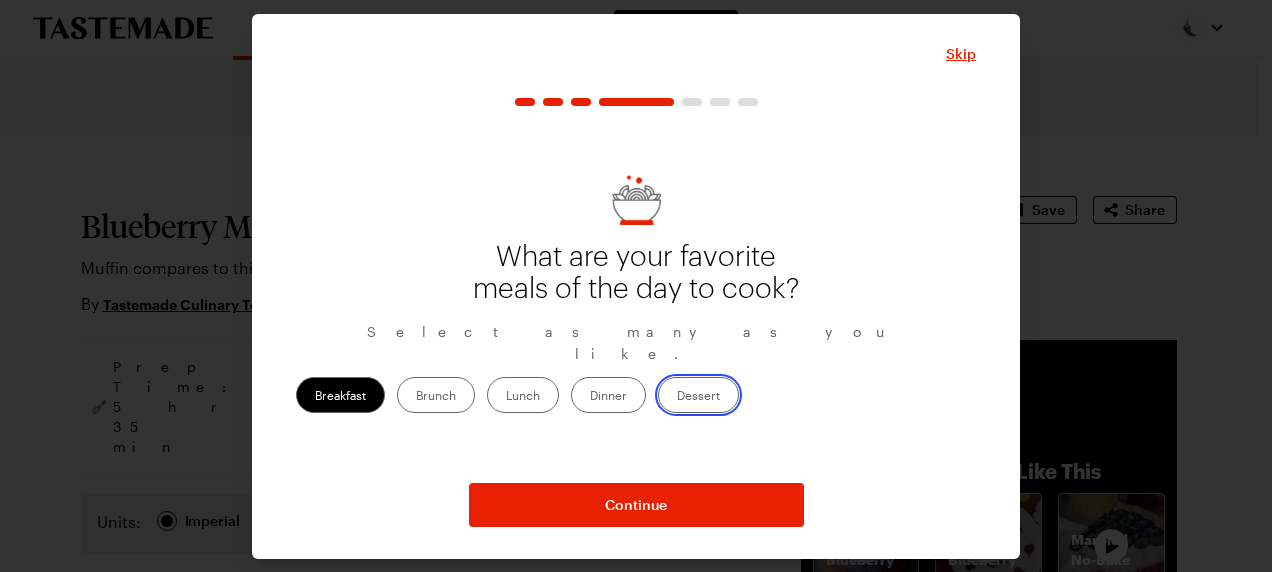 click on "Dessert" at bounding box center [677, 397] 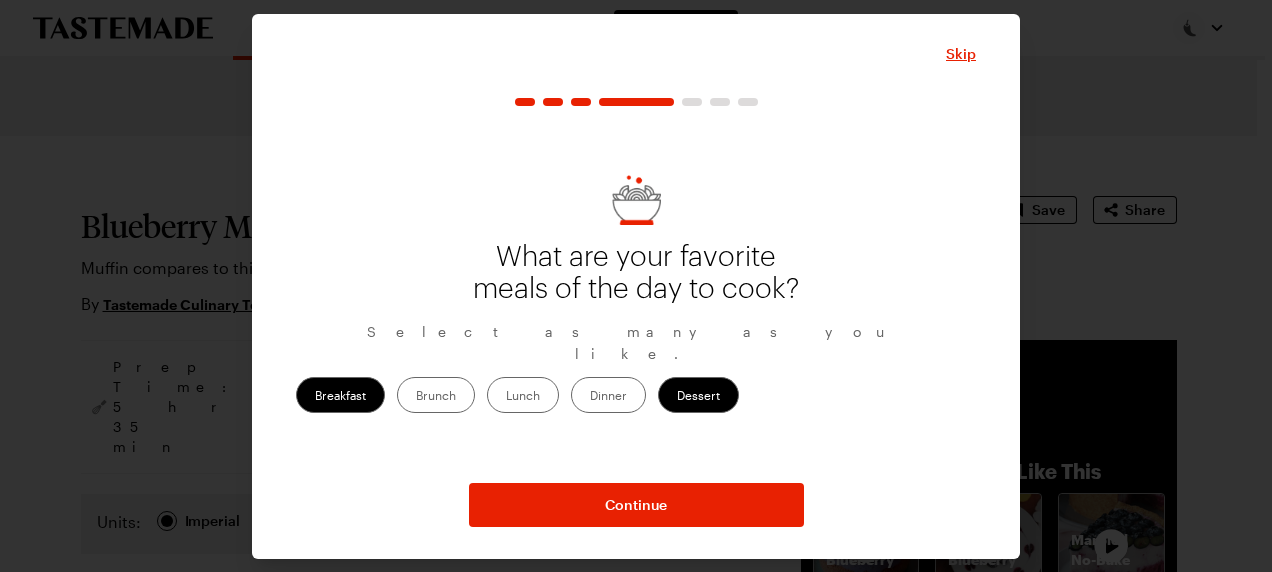click on "Dinner" at bounding box center [608, 395] 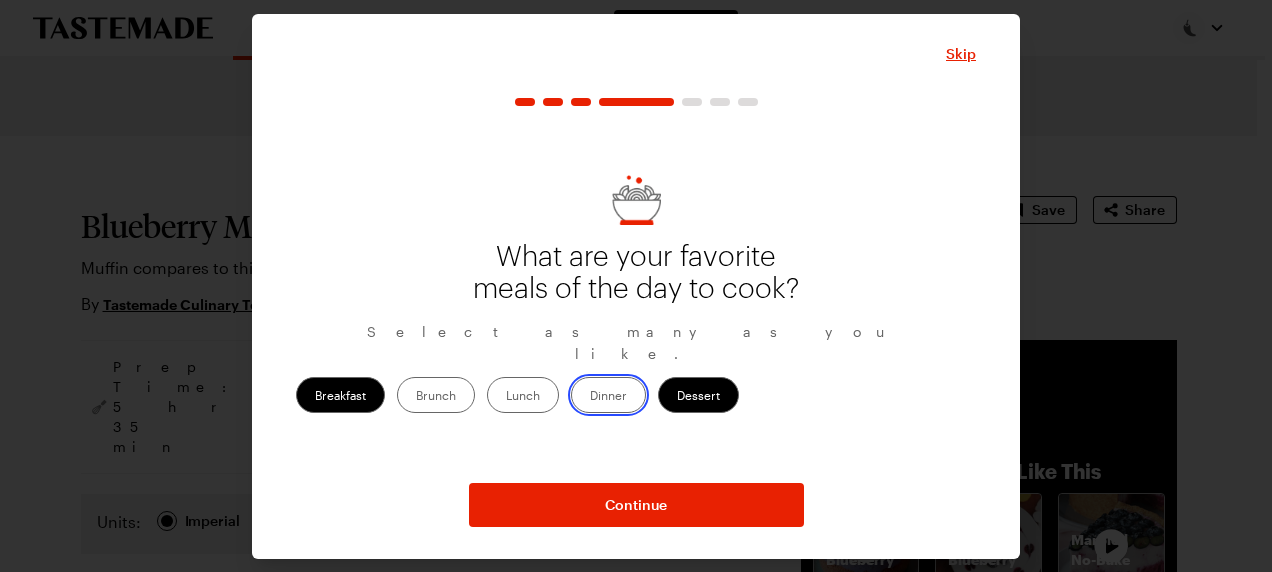 click on "Dinner" at bounding box center (590, 397) 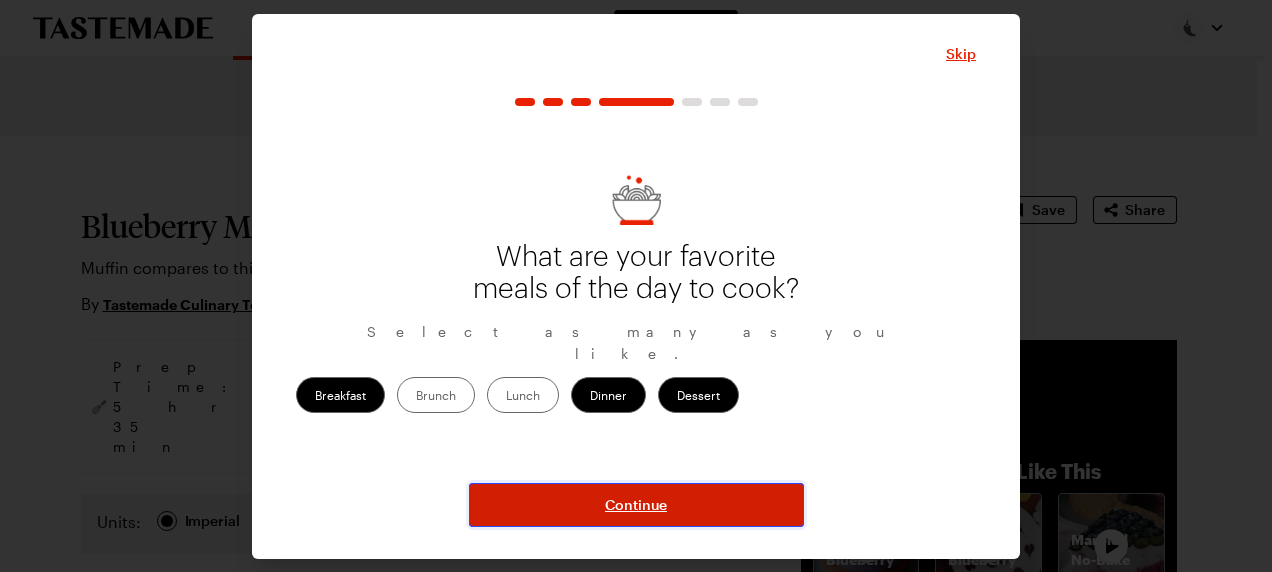 click on "Continue" at bounding box center (636, 505) 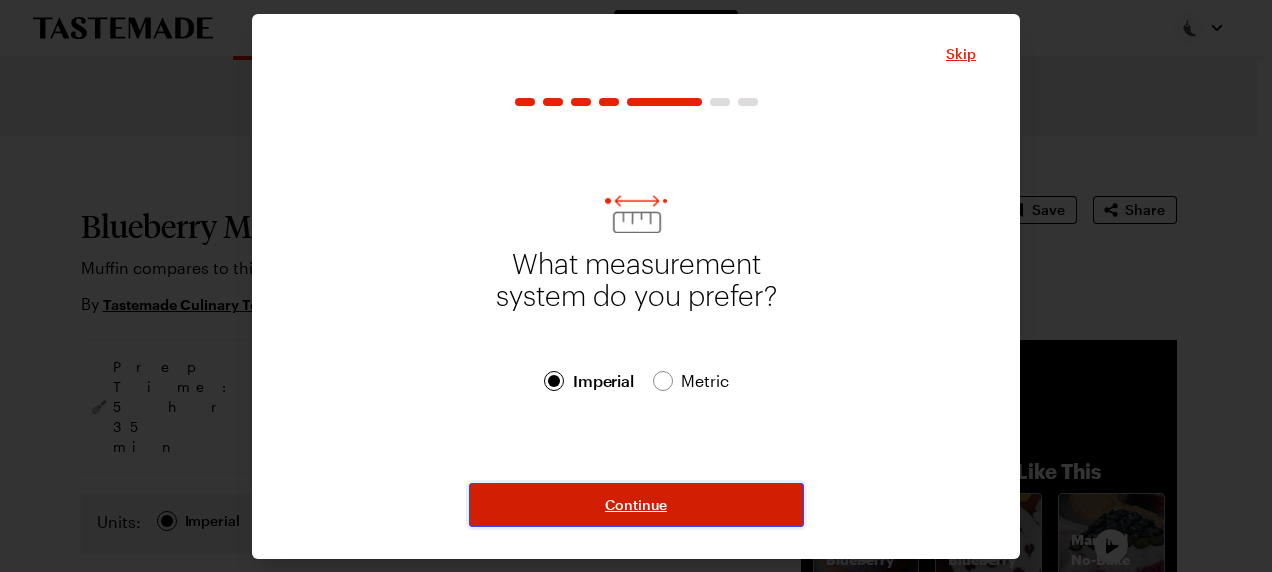 click on "Continue" at bounding box center (636, 505) 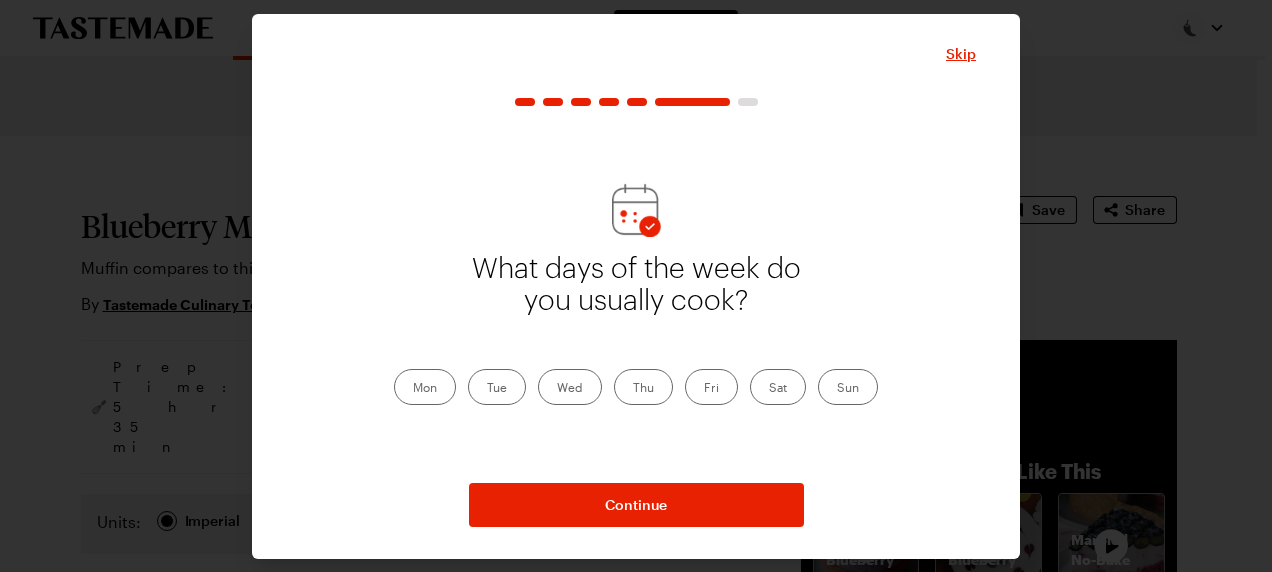 drag, startPoint x: 356, startPoint y: 385, endPoint x: 375, endPoint y: 385, distance: 19 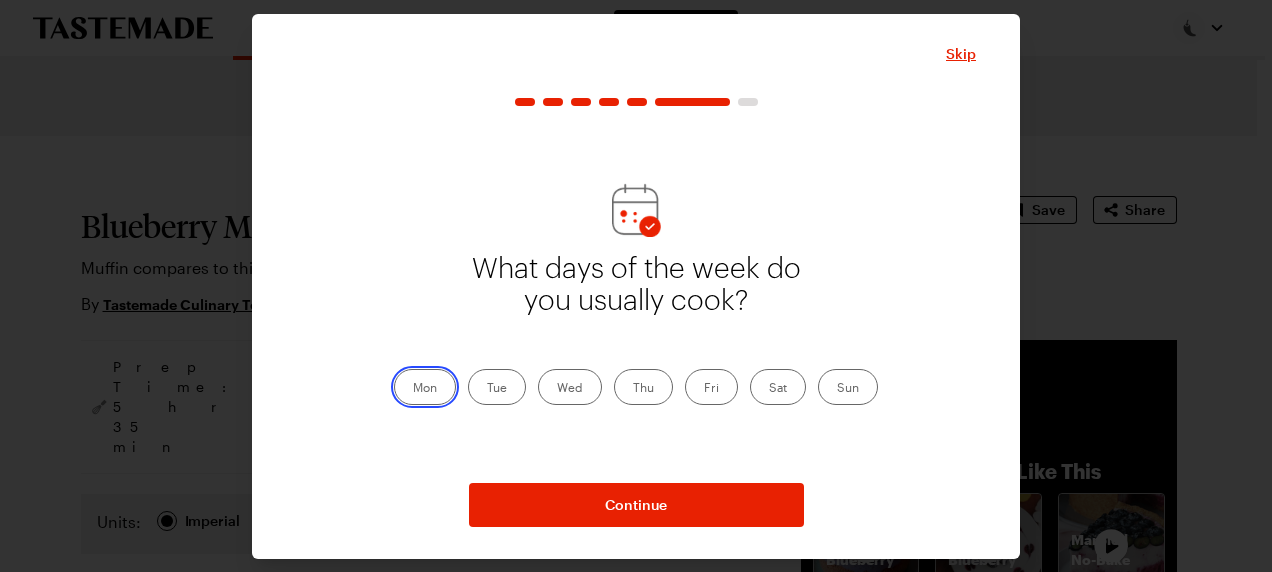 click on "Mon" at bounding box center (413, 389) 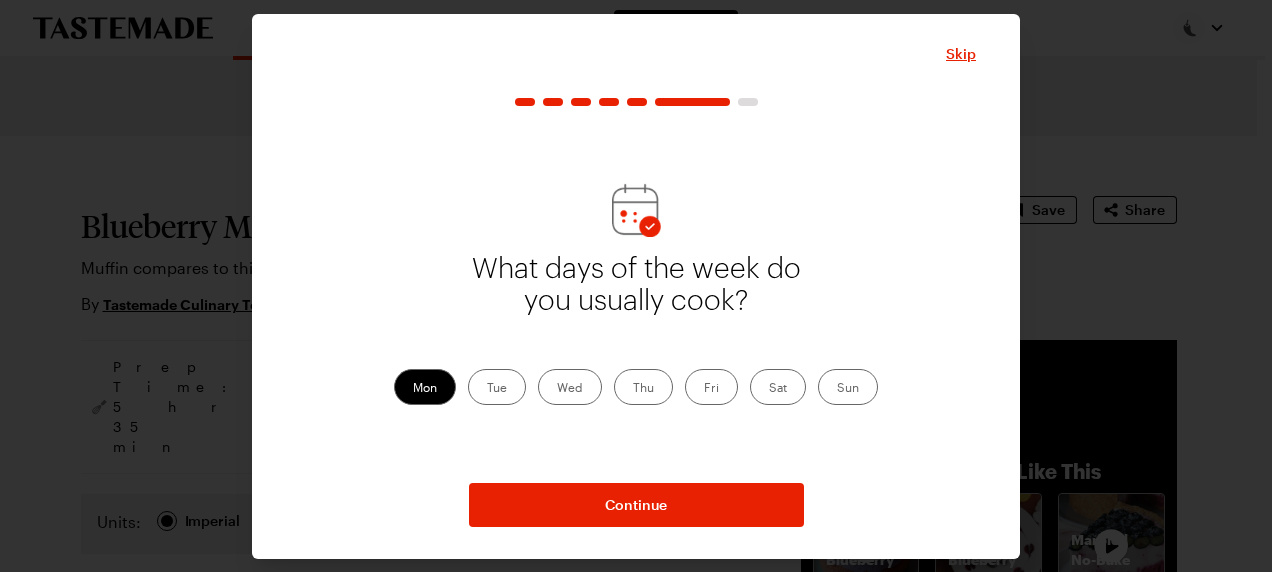 click on "Tue" at bounding box center (497, 387) 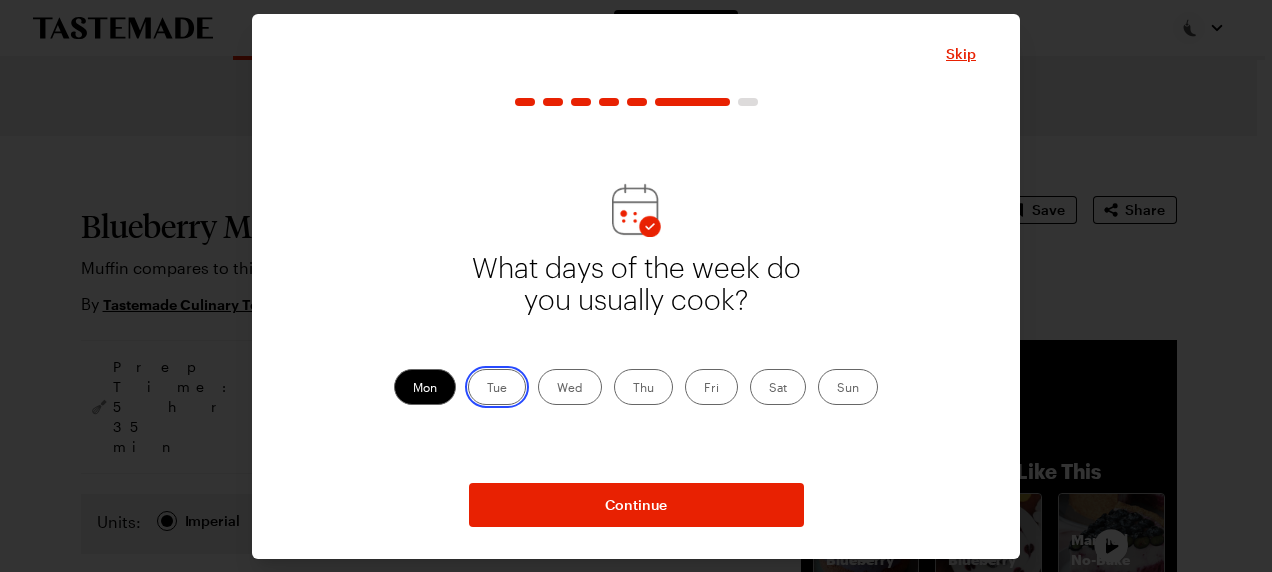 click on "Tue" at bounding box center [487, 389] 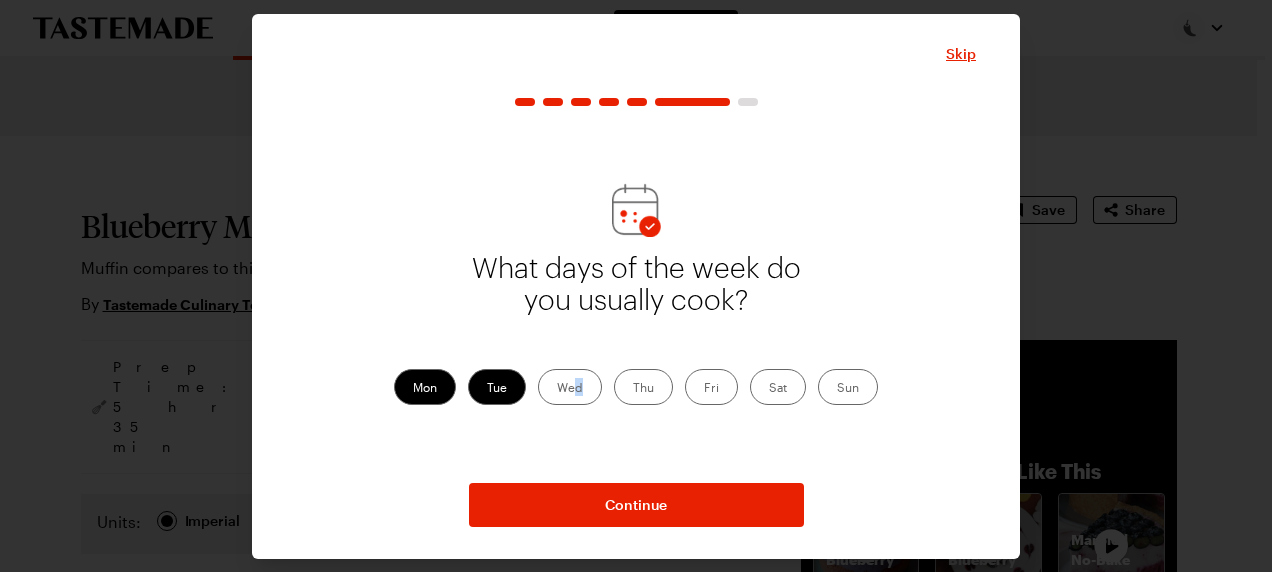click on "Wed" at bounding box center (570, 387) 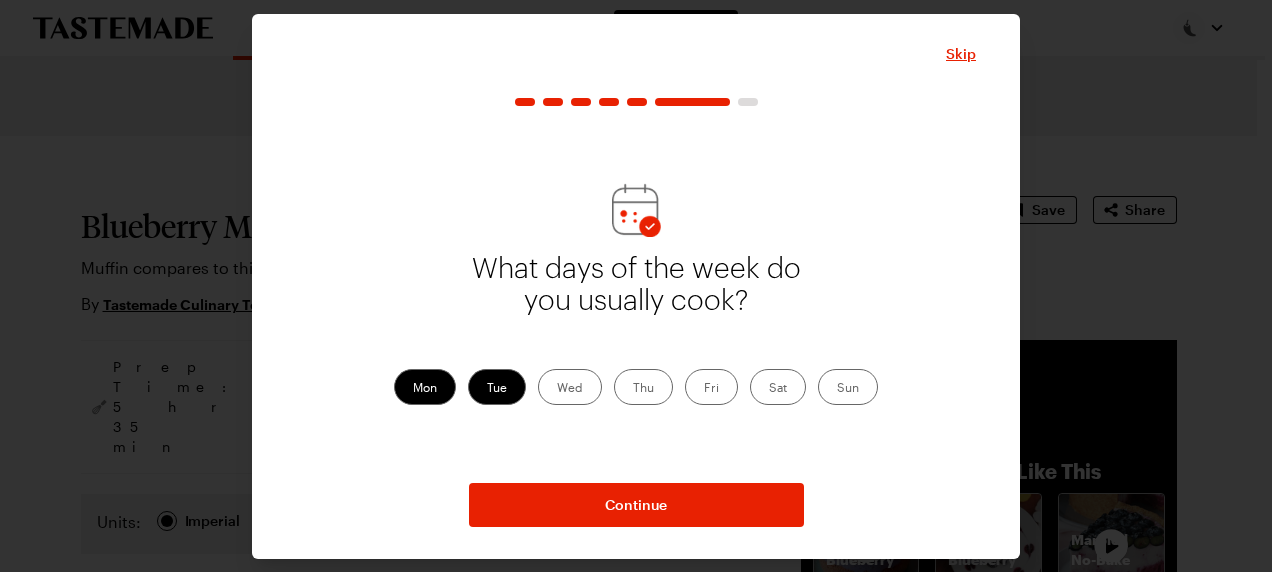drag, startPoint x: 559, startPoint y: 391, endPoint x: 638, endPoint y: 389, distance: 79.025314 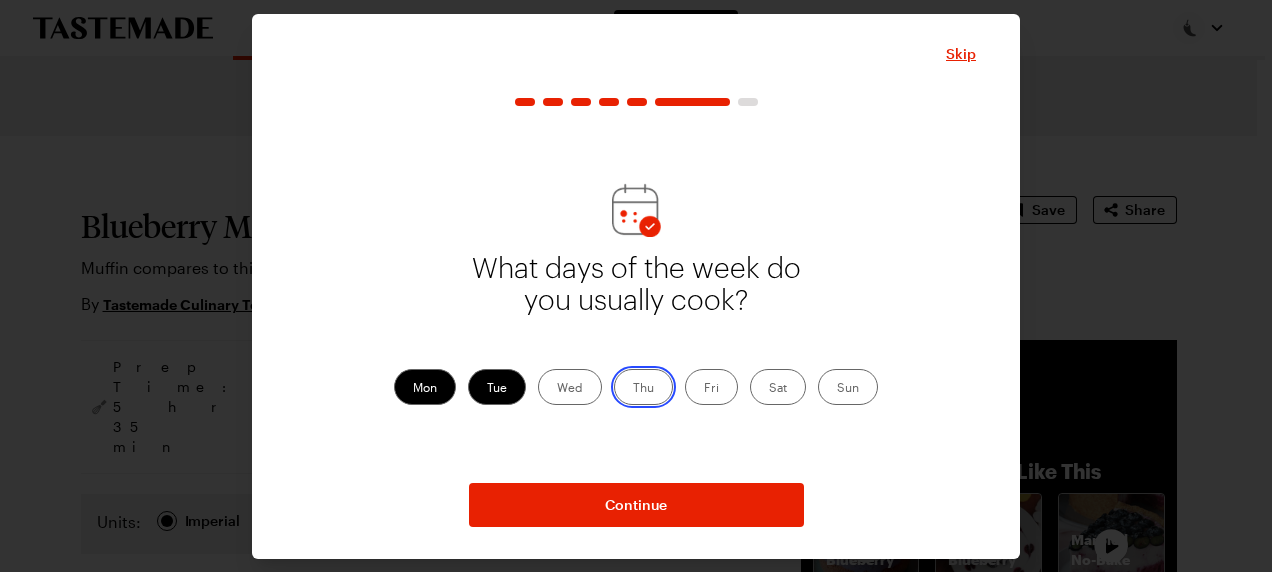 click on "Thu" at bounding box center [633, 389] 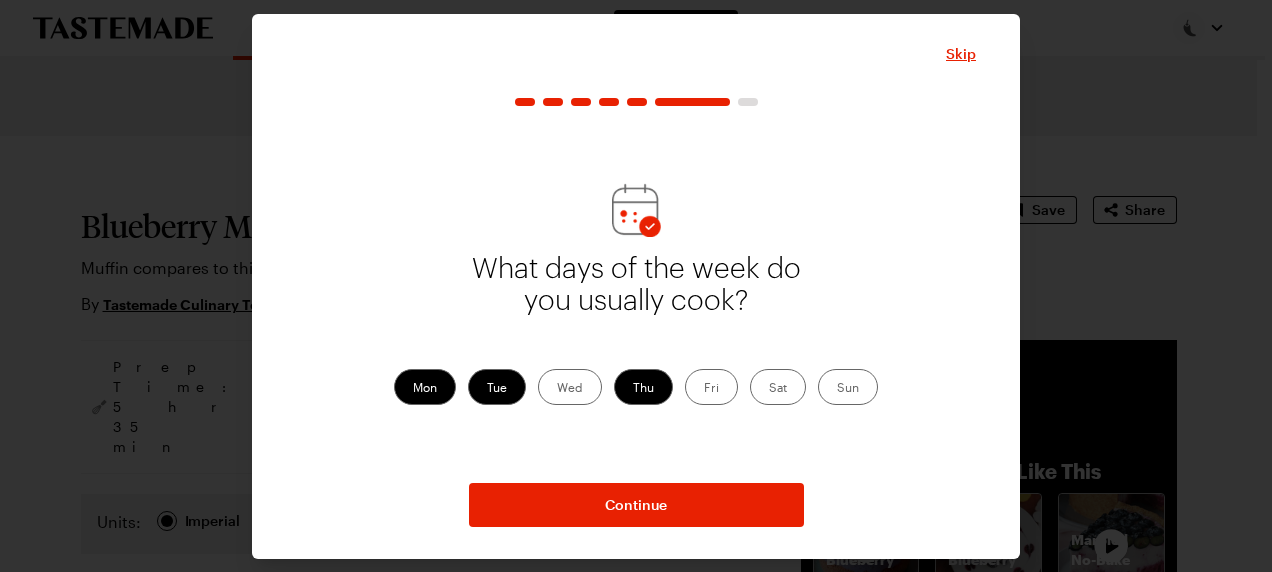 click on "Wed" at bounding box center (570, 387) 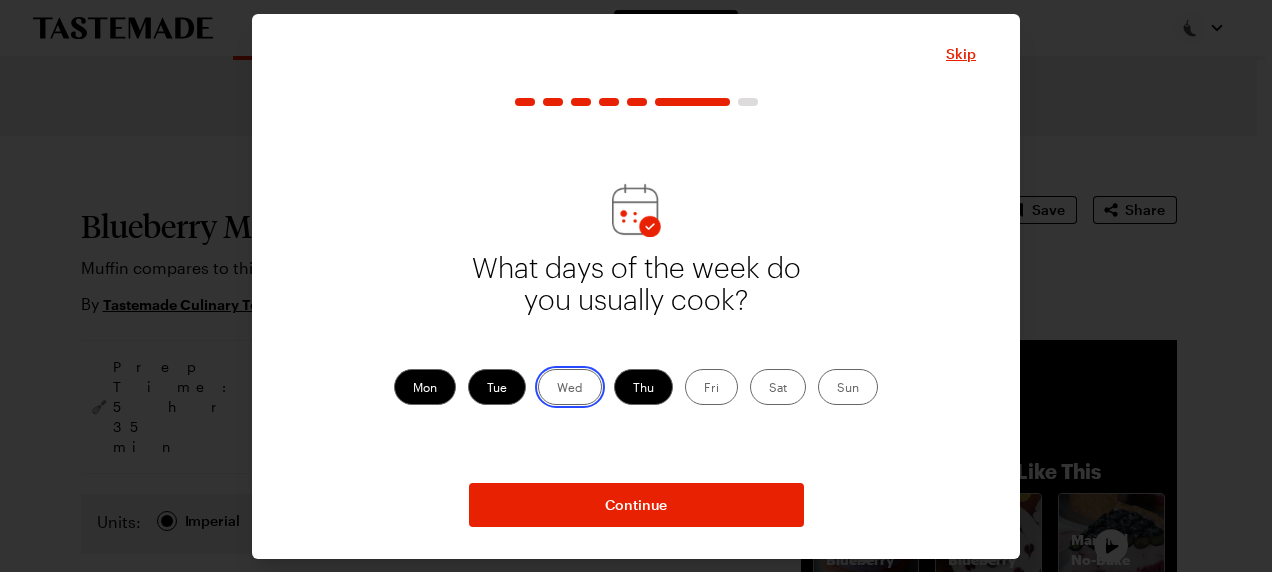click on "Wed" at bounding box center [557, 389] 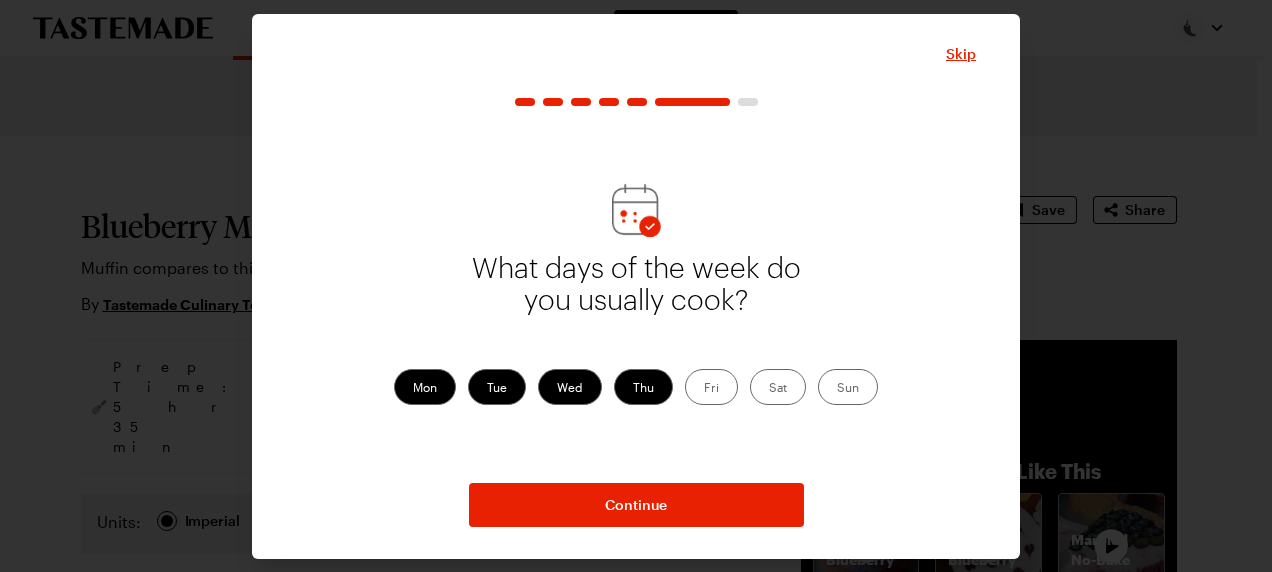 click on "Fri" at bounding box center [711, 387] 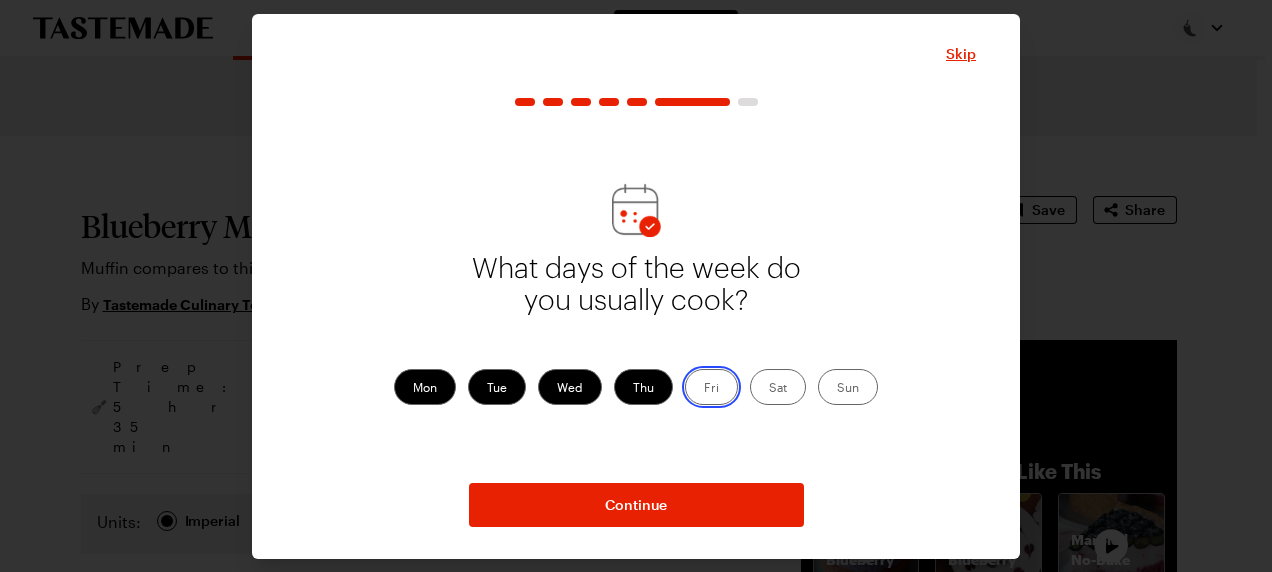 click on "Fri" at bounding box center [704, 389] 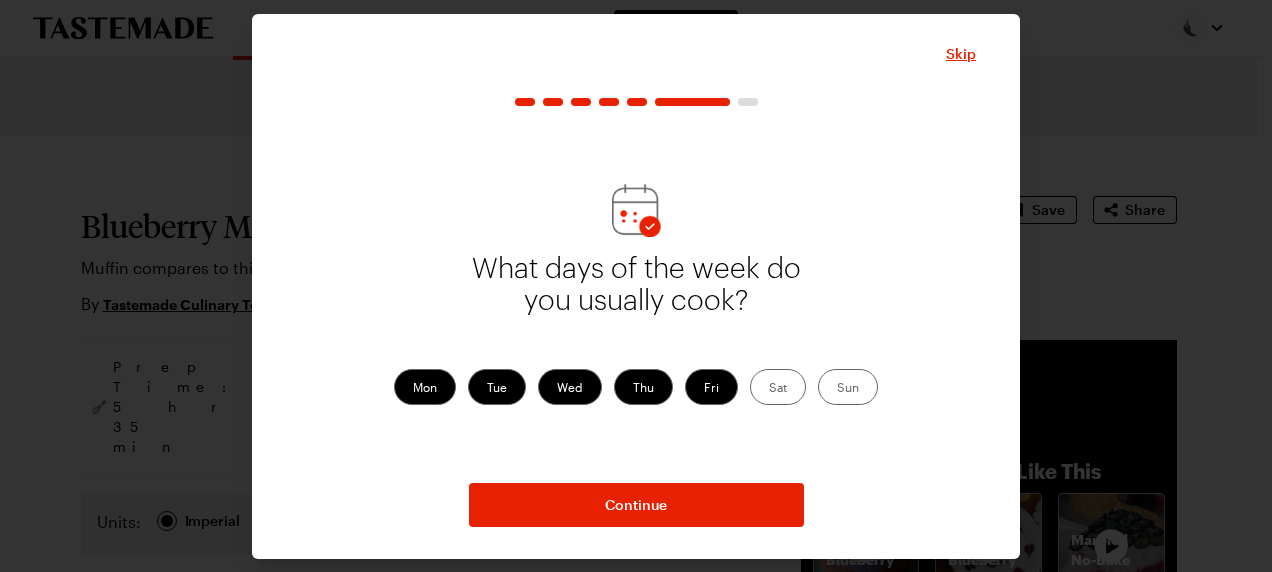 drag, startPoint x: 807, startPoint y: 391, endPoint x: 820, endPoint y: 389, distance: 13.152946 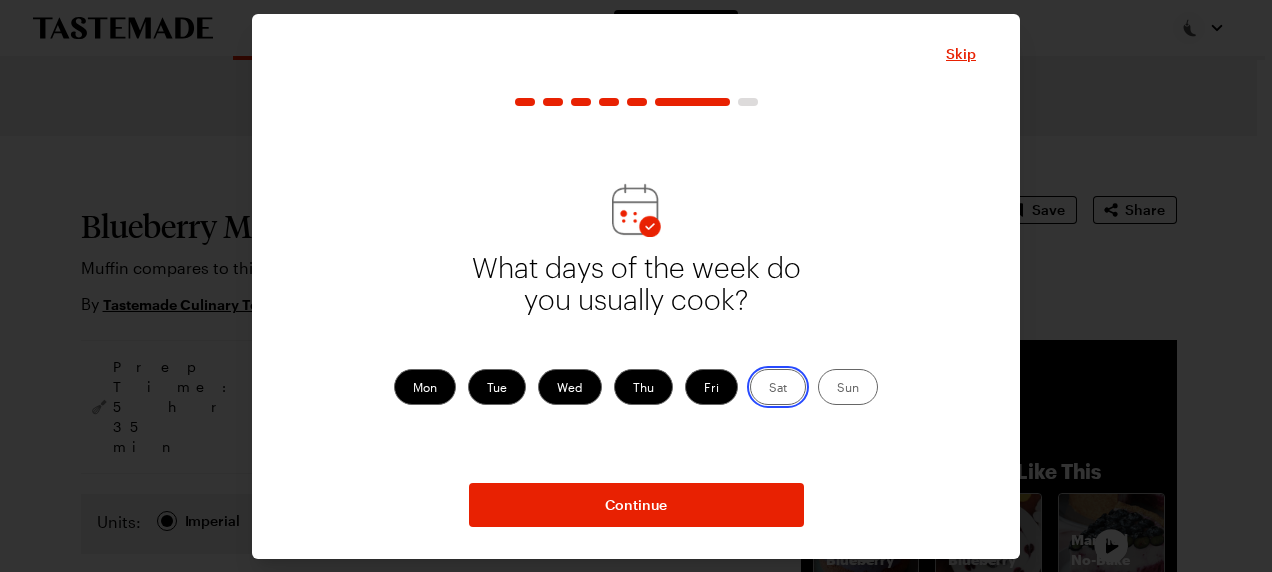 click on "Sat" at bounding box center (769, 389) 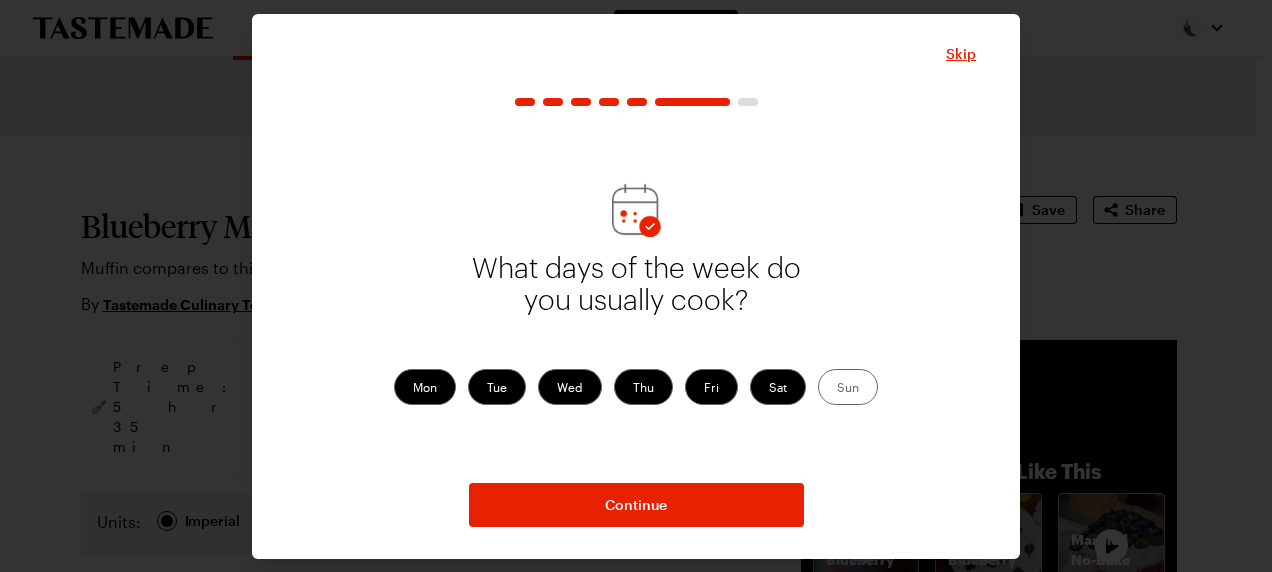 click on "Sun" at bounding box center (848, 387) 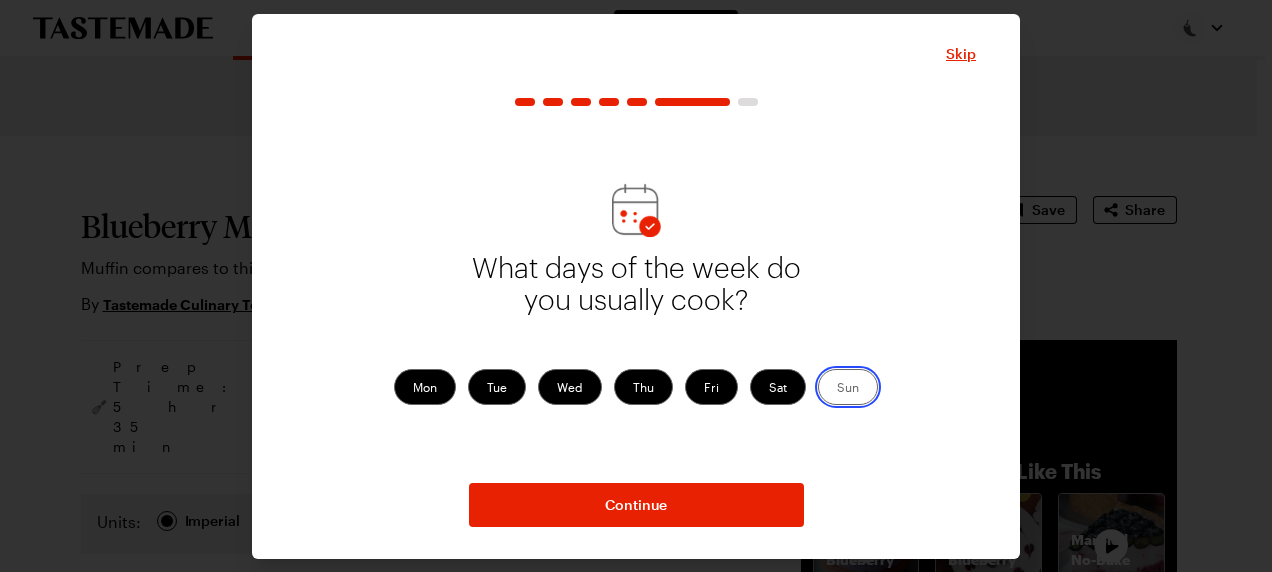 click on "Sun" at bounding box center (837, 389) 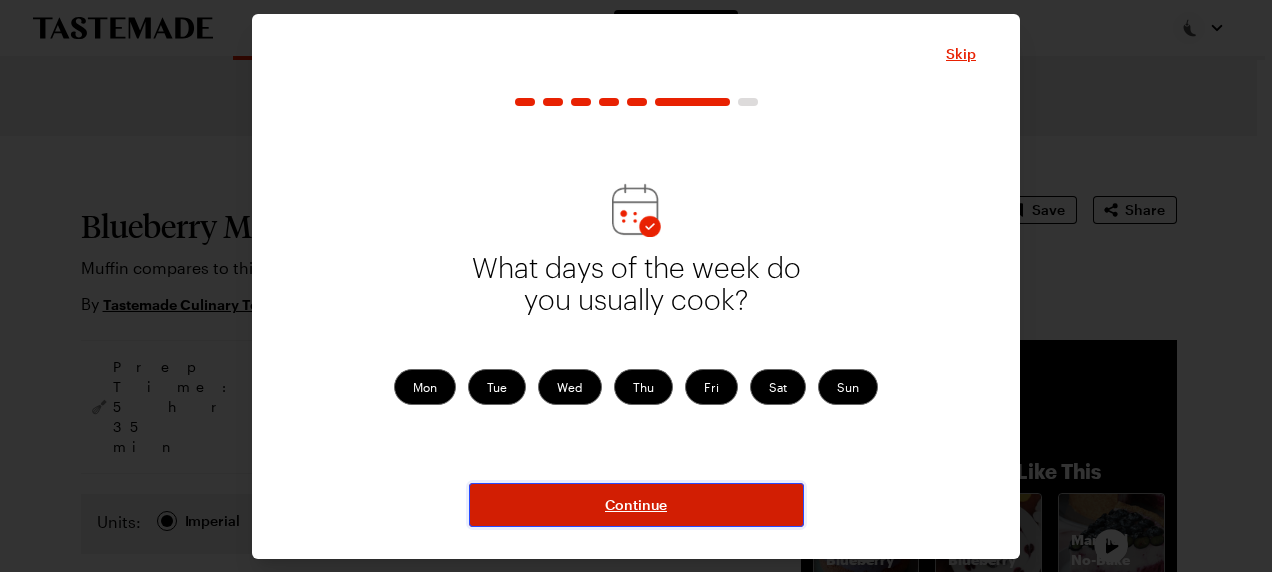 click on "Continue" at bounding box center [636, 505] 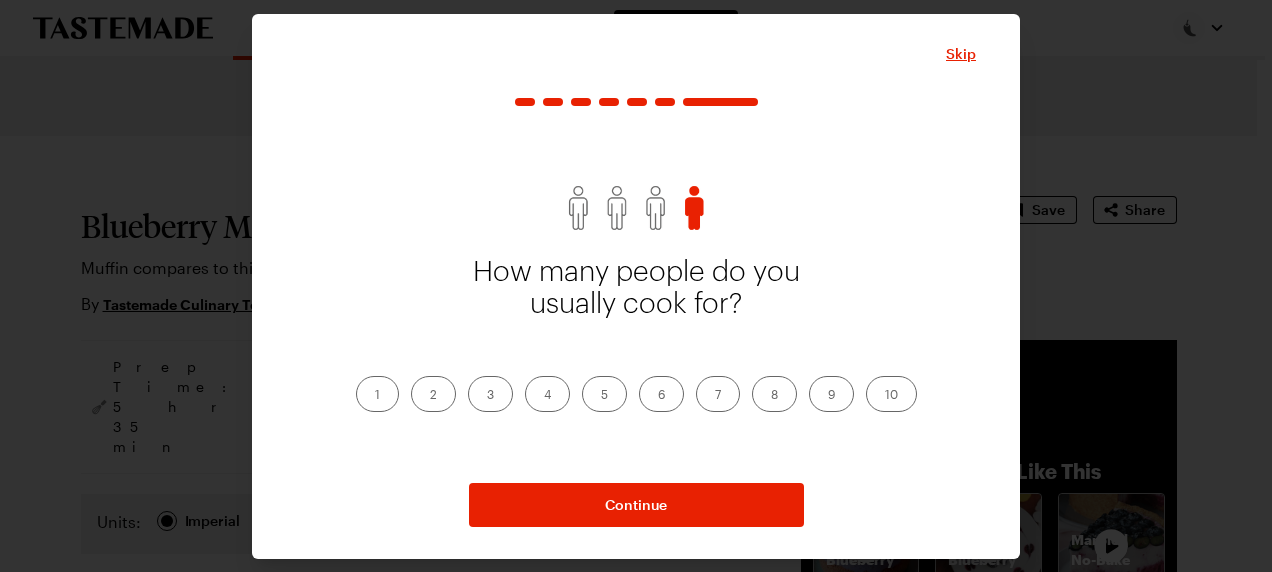 click on "2" at bounding box center (433, 394) 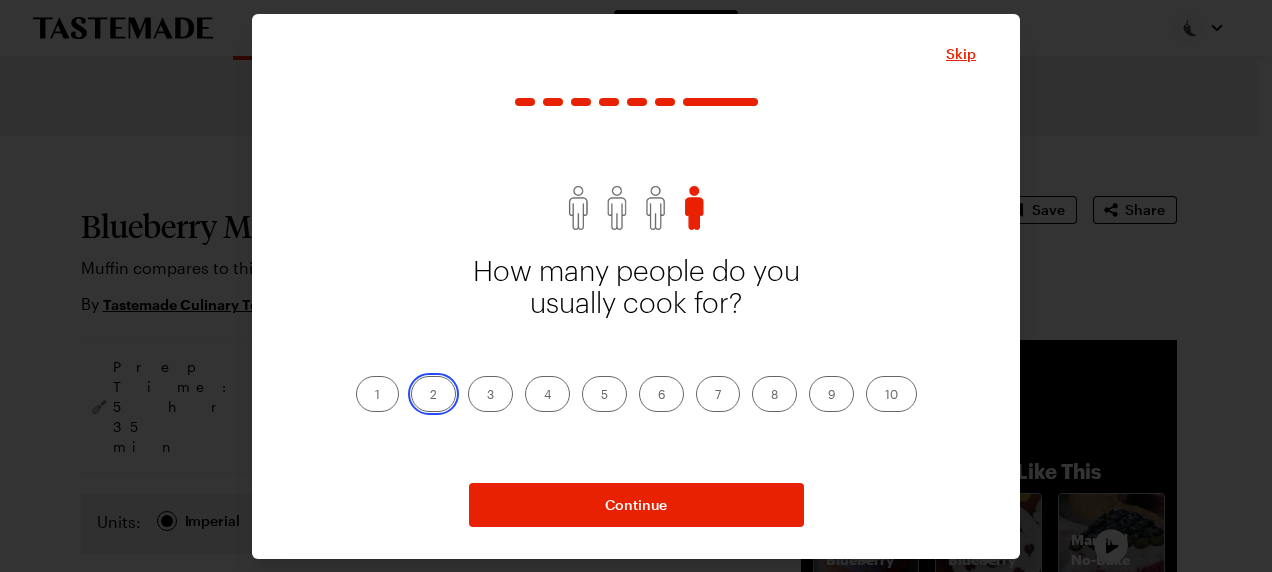 click on "2" at bounding box center (430, 396) 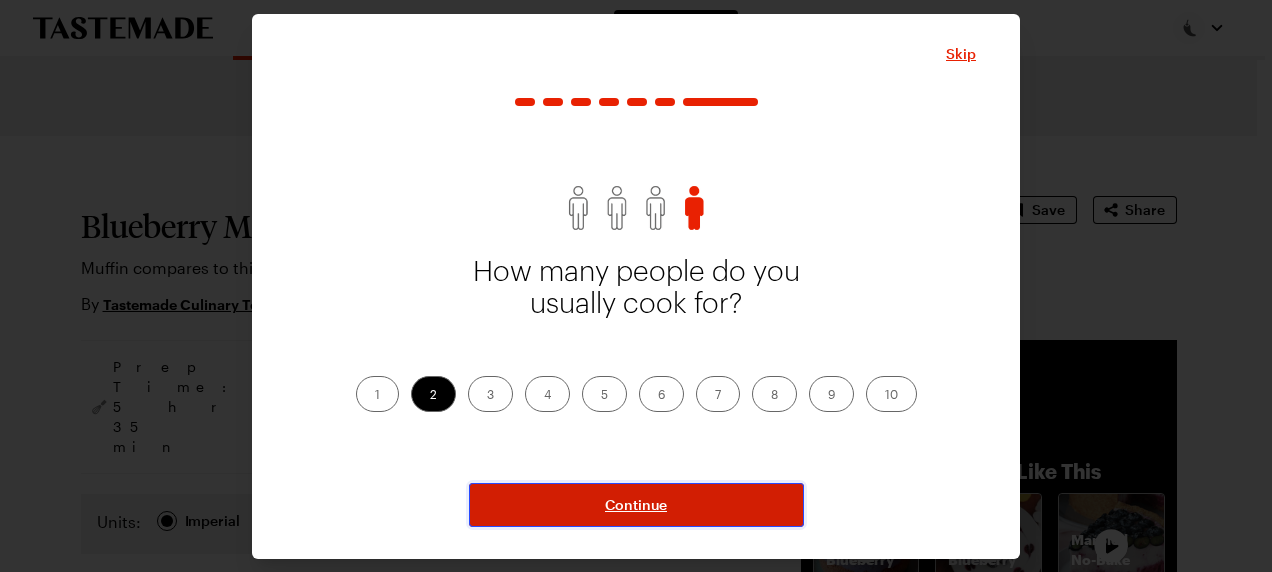 click on "Continue" at bounding box center (636, 505) 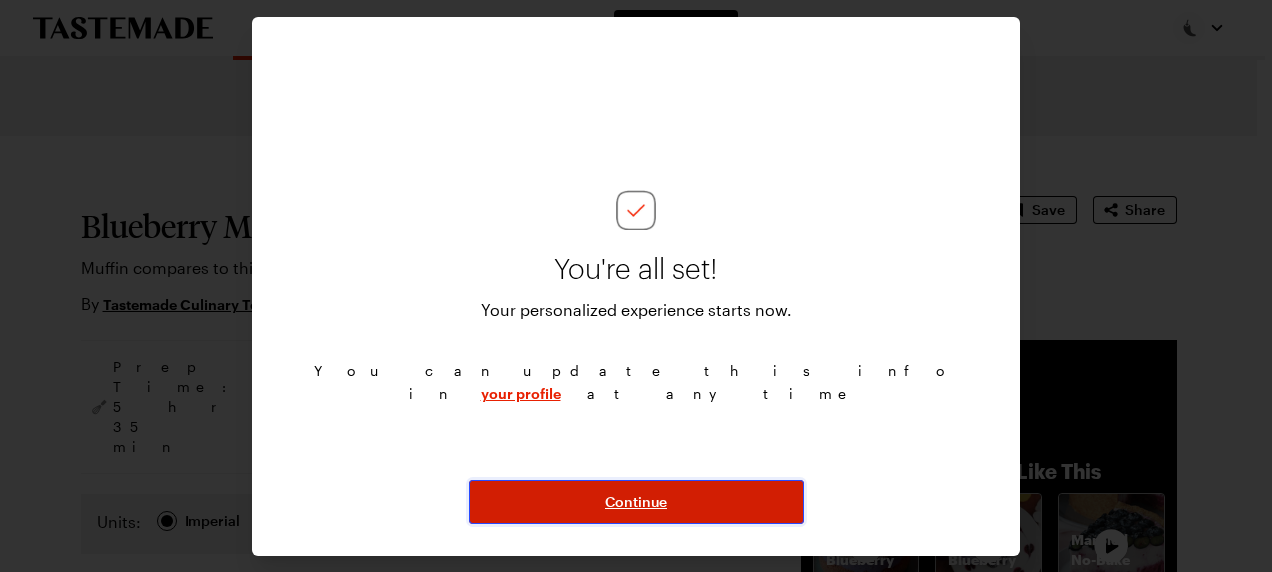 click on "Continue" at bounding box center (636, 502) 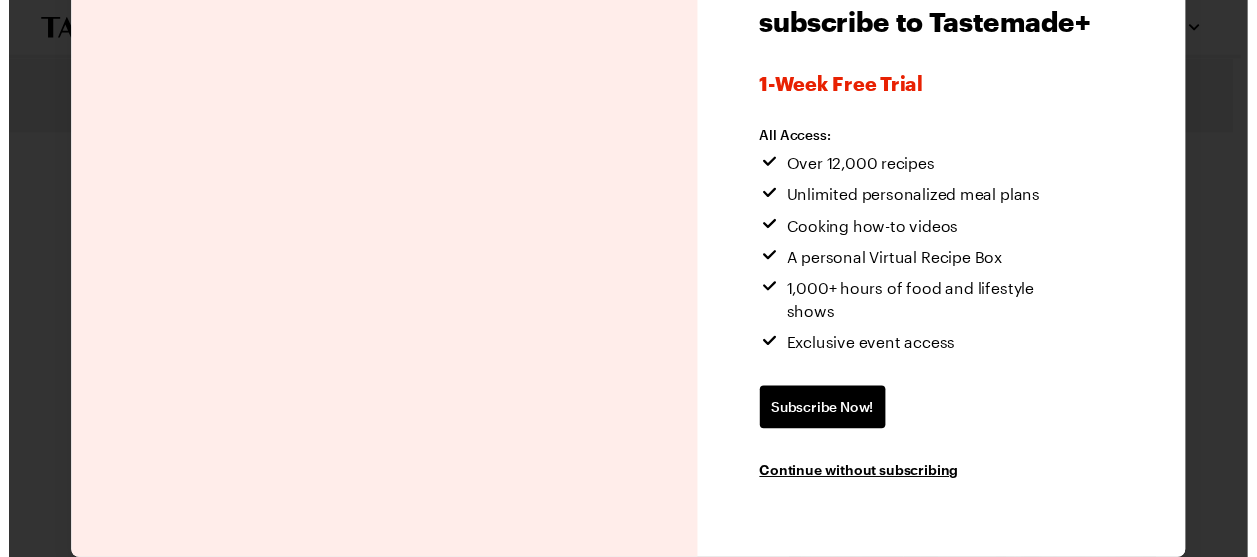 scroll, scrollTop: 416, scrollLeft: 0, axis: vertical 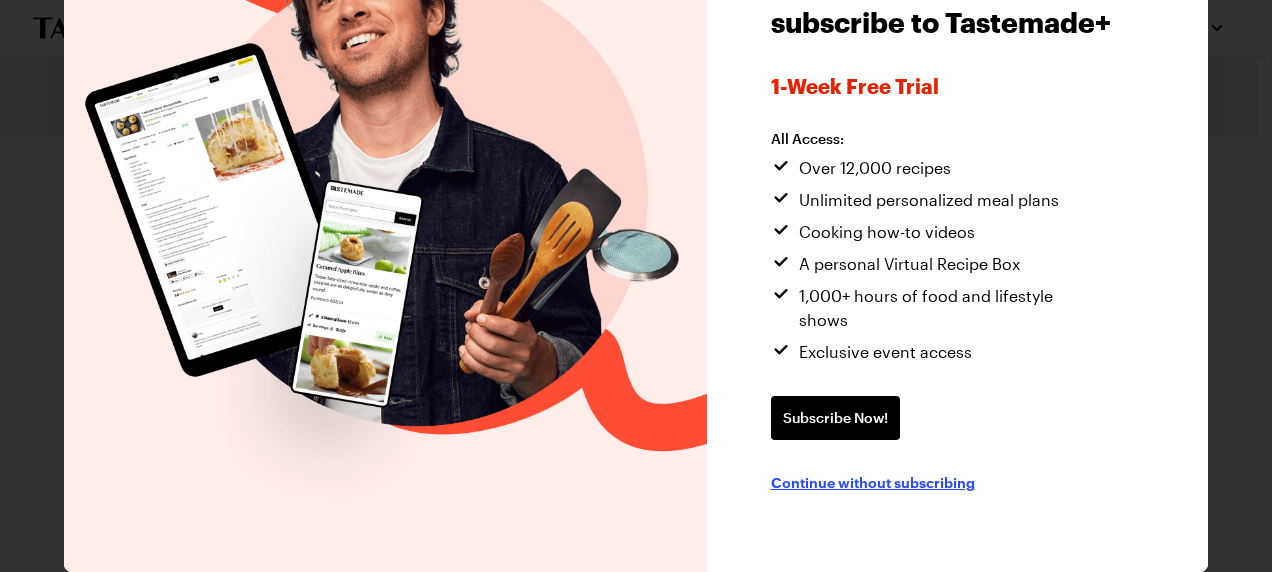 click on "Continue without subscribing" at bounding box center (873, 482) 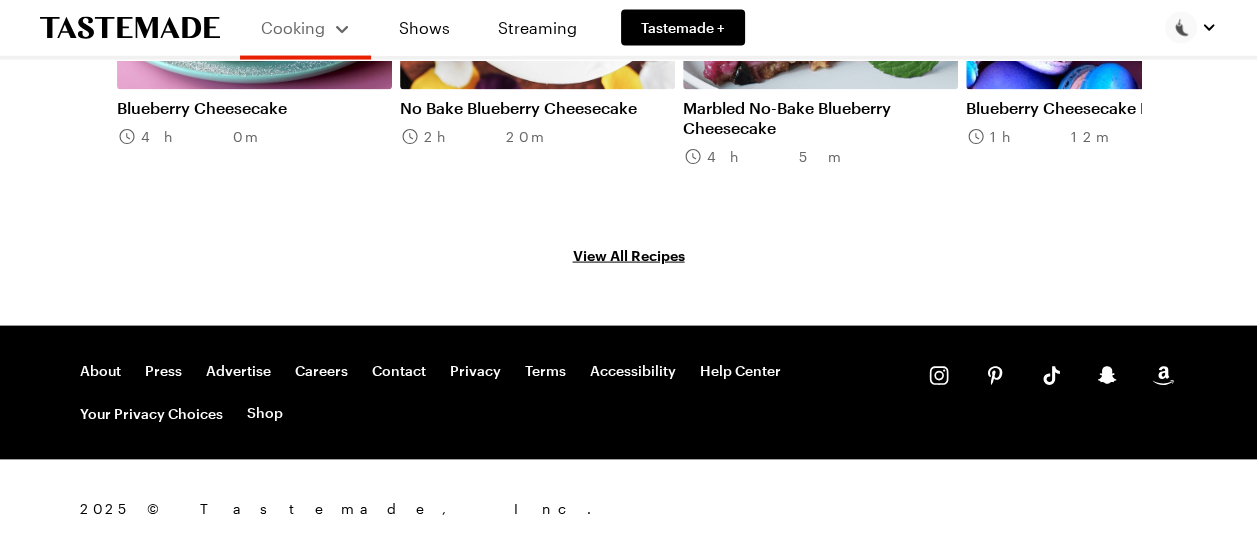 scroll, scrollTop: 4200, scrollLeft: 0, axis: vertical 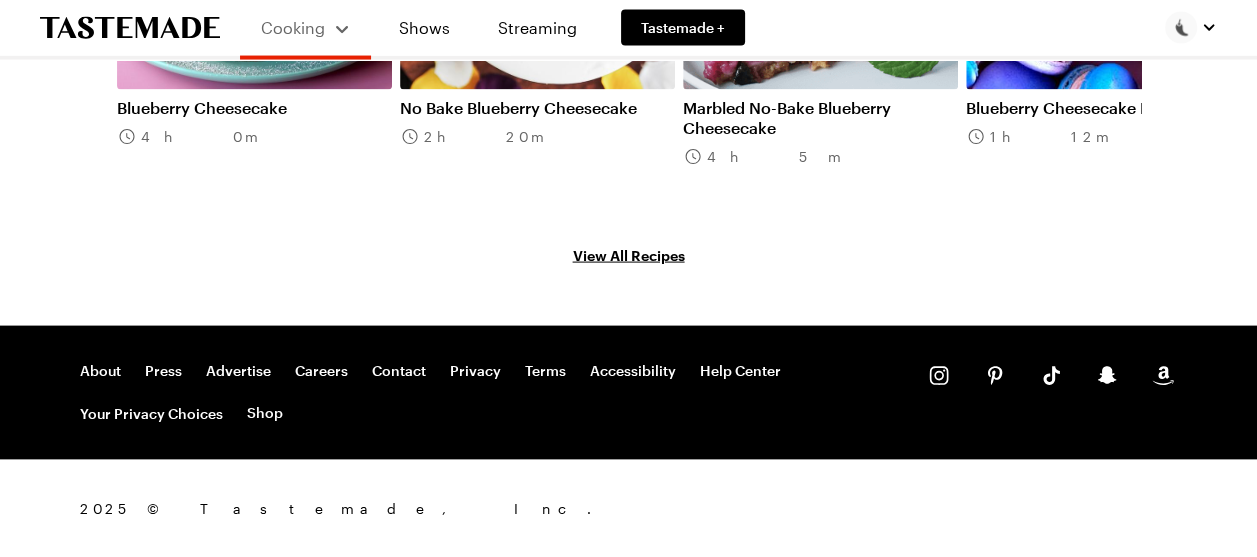 click 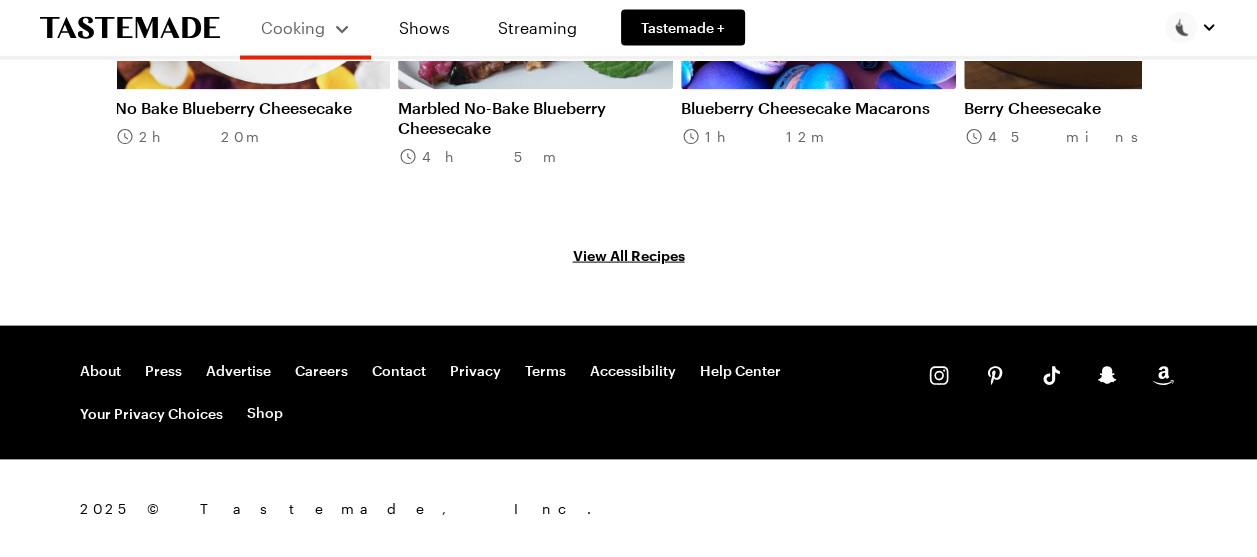 click 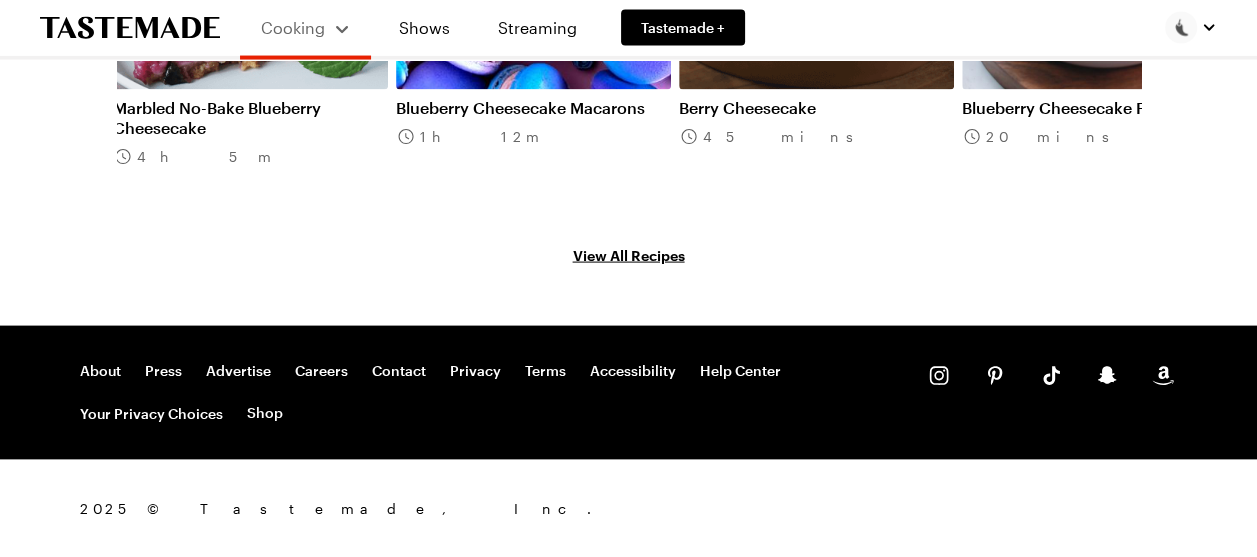 click 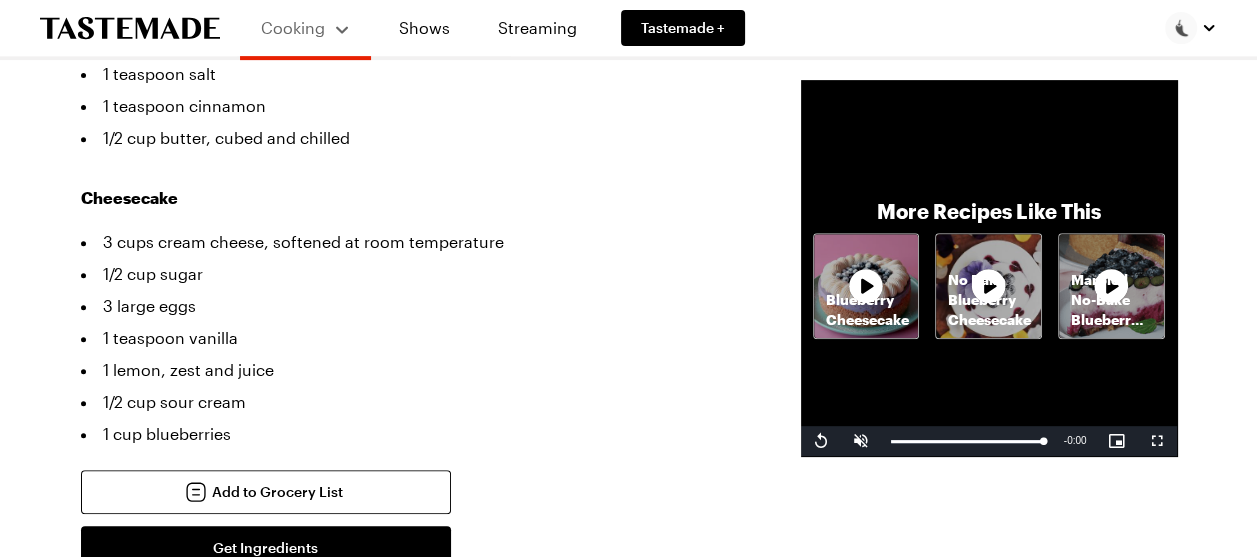 scroll, scrollTop: 0, scrollLeft: 0, axis: both 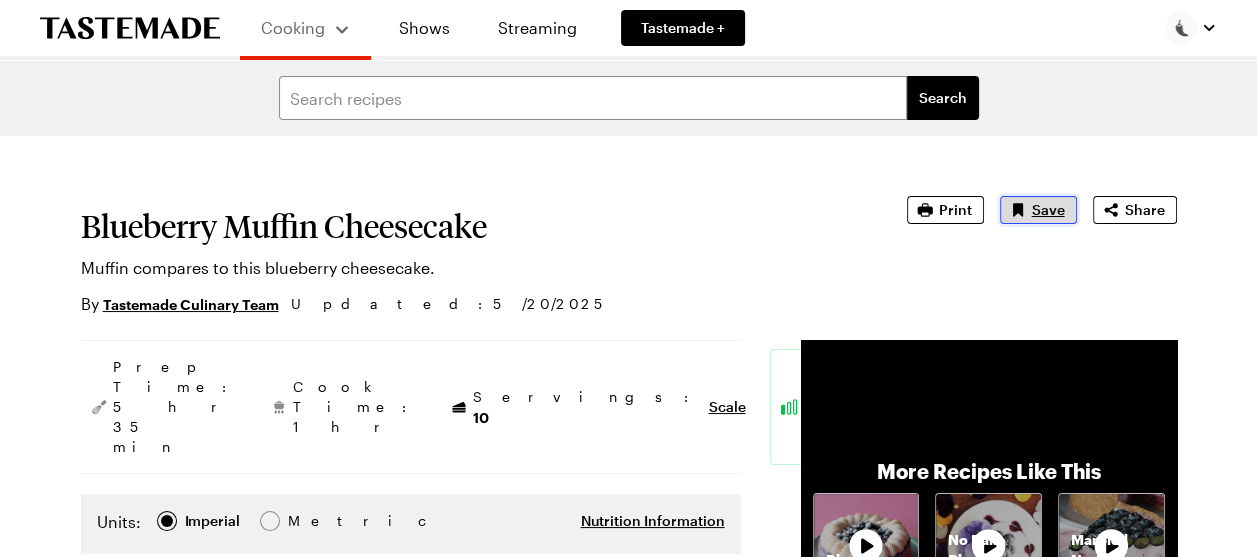 click on "Save" at bounding box center [1048, 210] 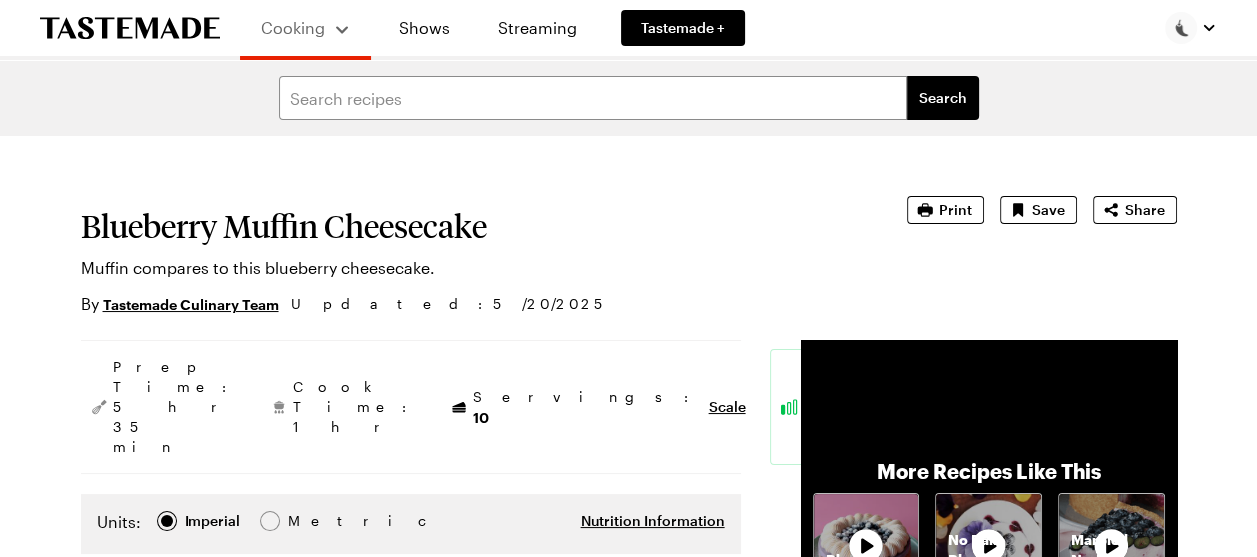 type on "x" 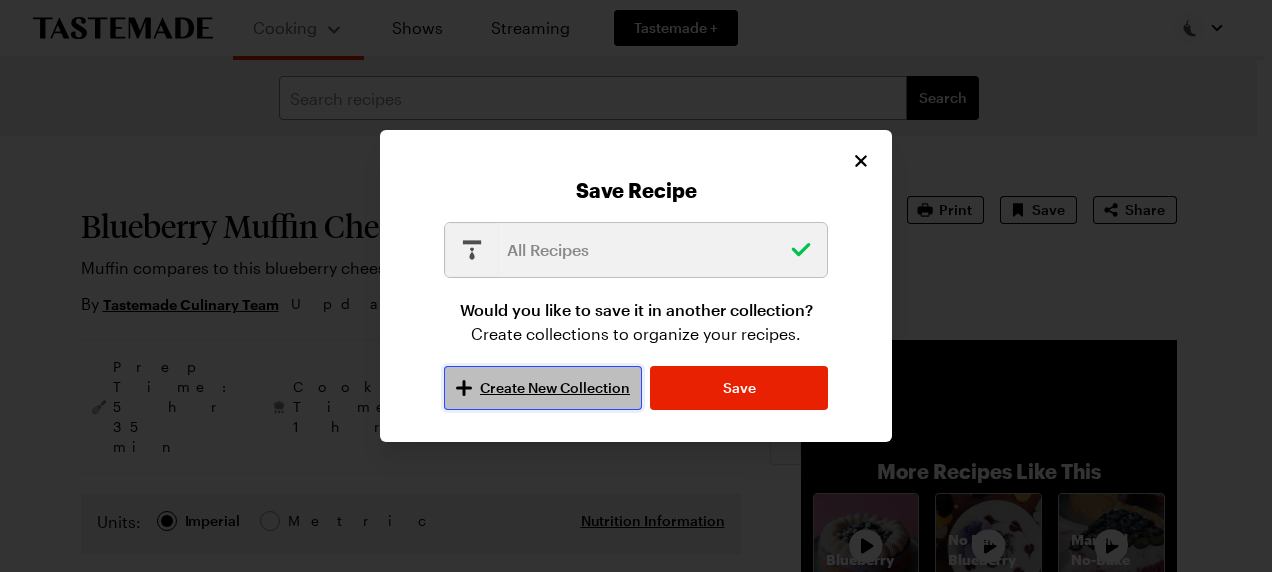 click on "Create New Collection" at bounding box center [555, 388] 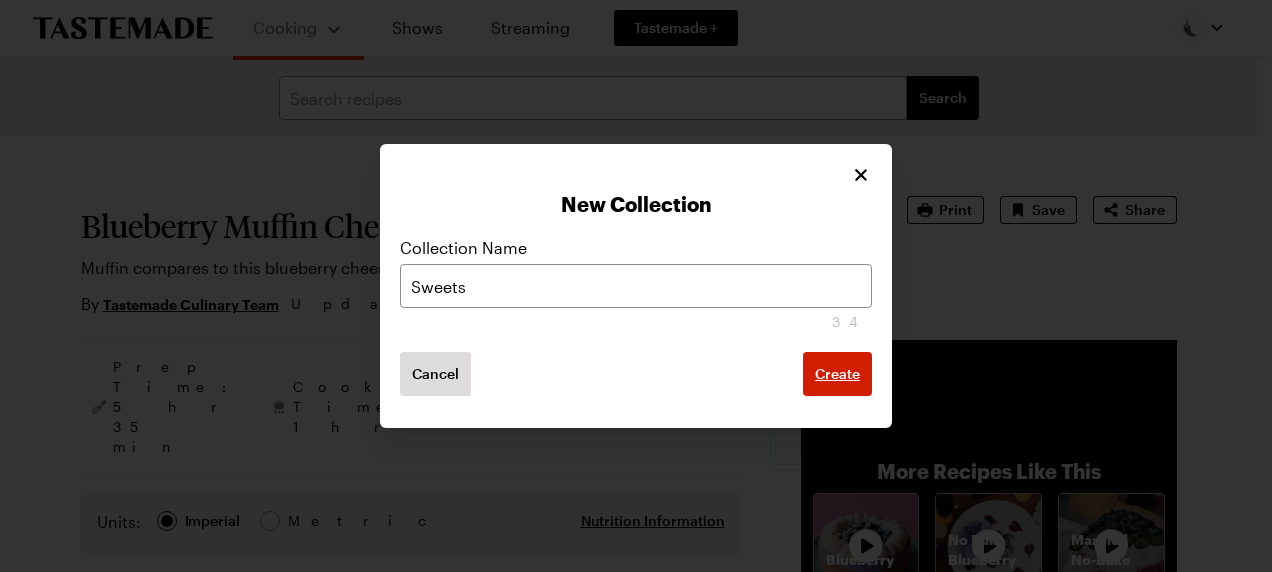 type on "Sweets" 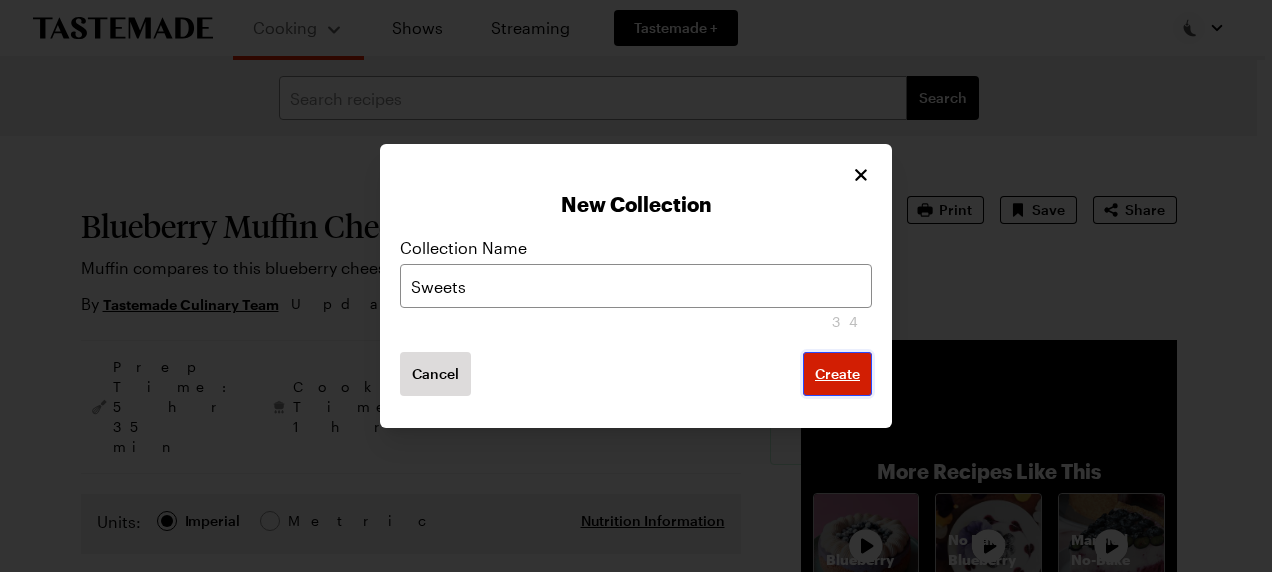 click on "Create" at bounding box center [837, 374] 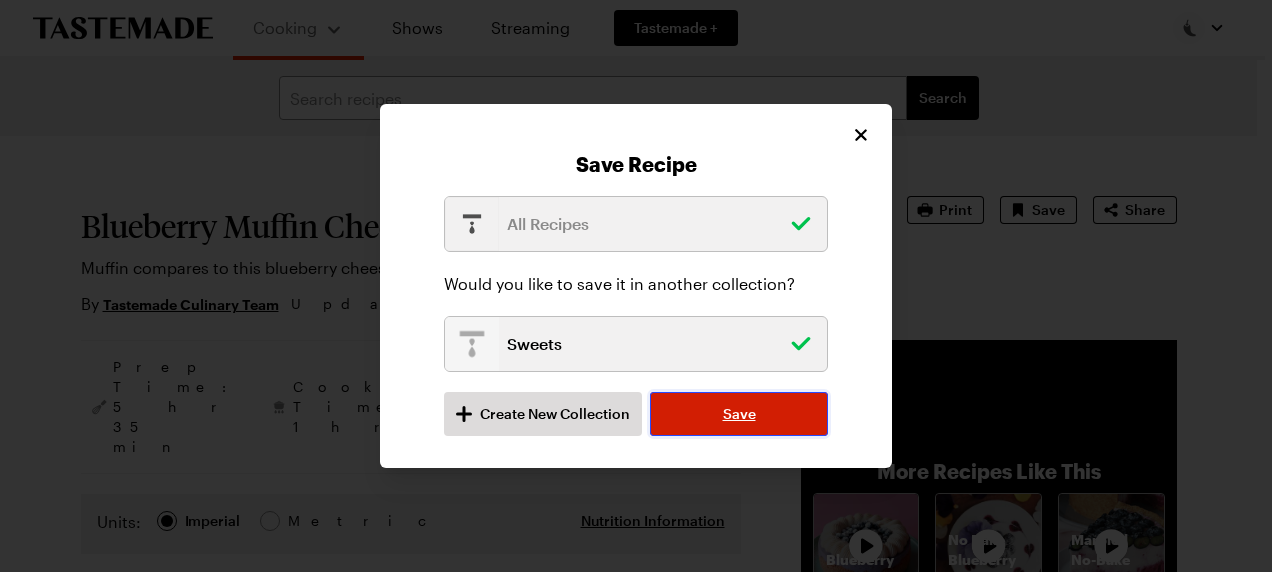 click on "Save" at bounding box center (739, 414) 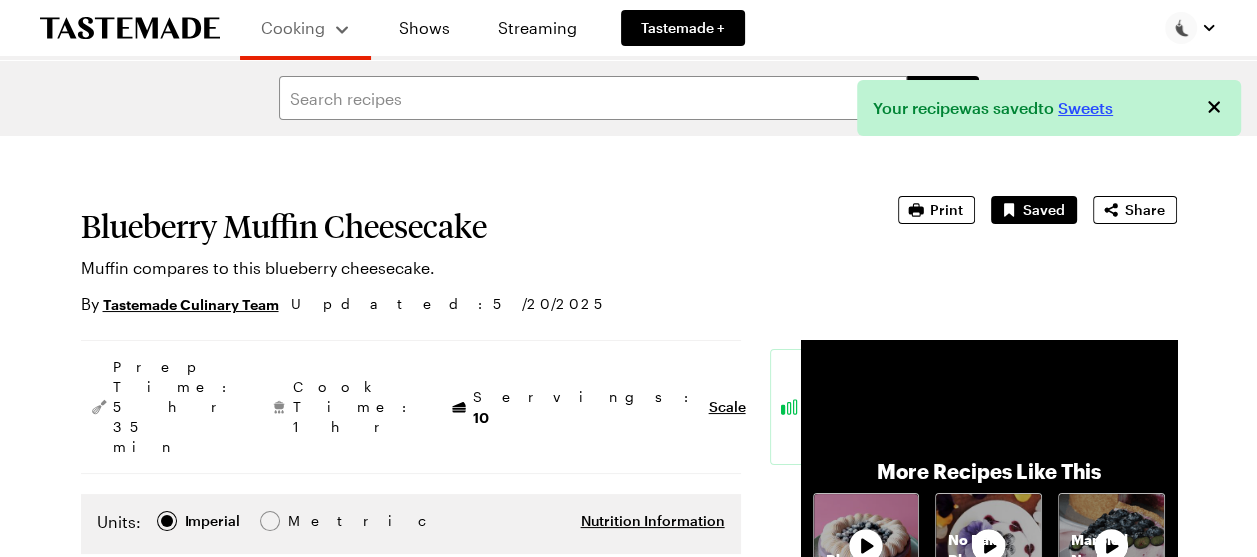 type on "x" 